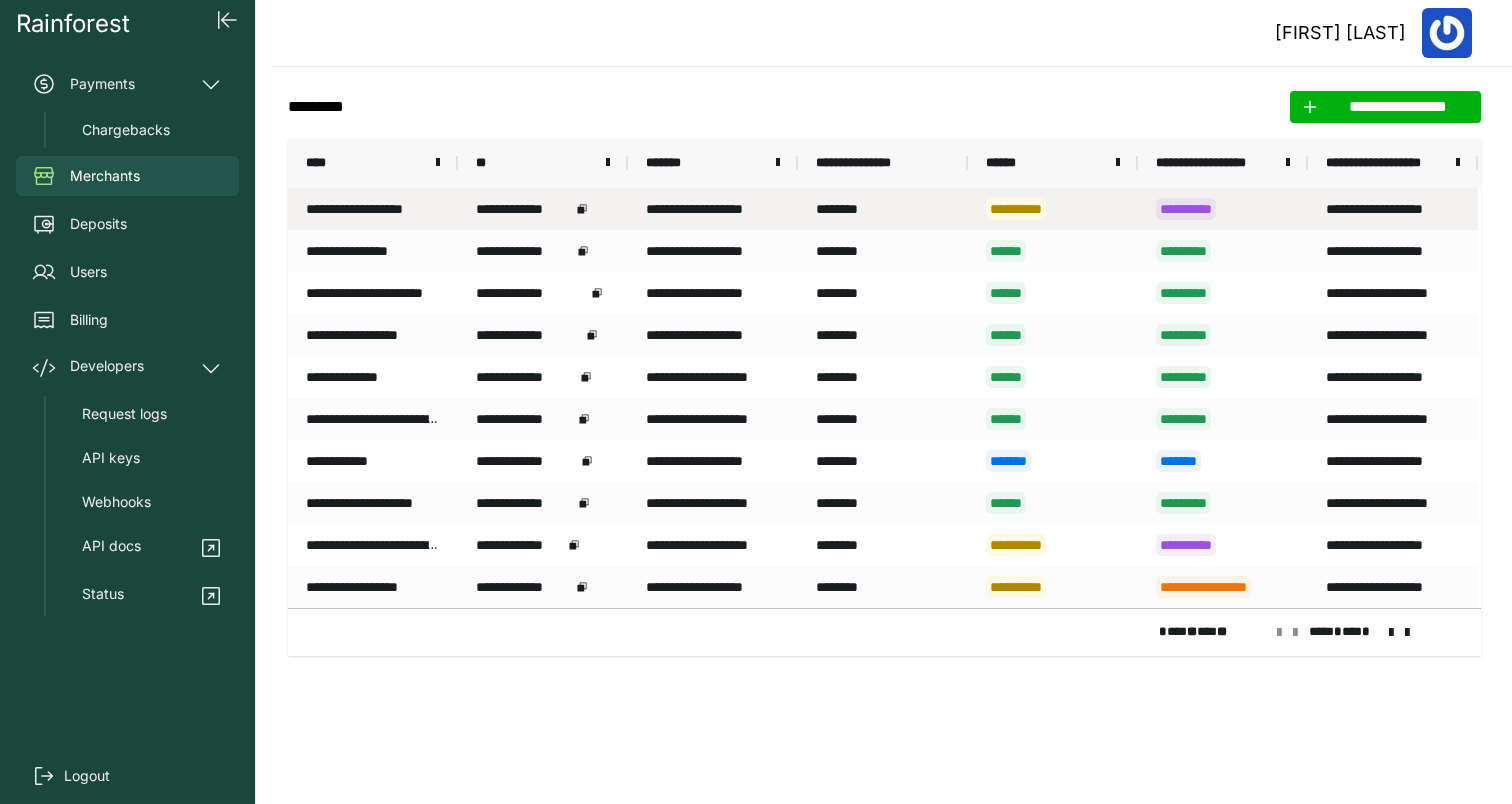 scroll, scrollTop: 0, scrollLeft: 0, axis: both 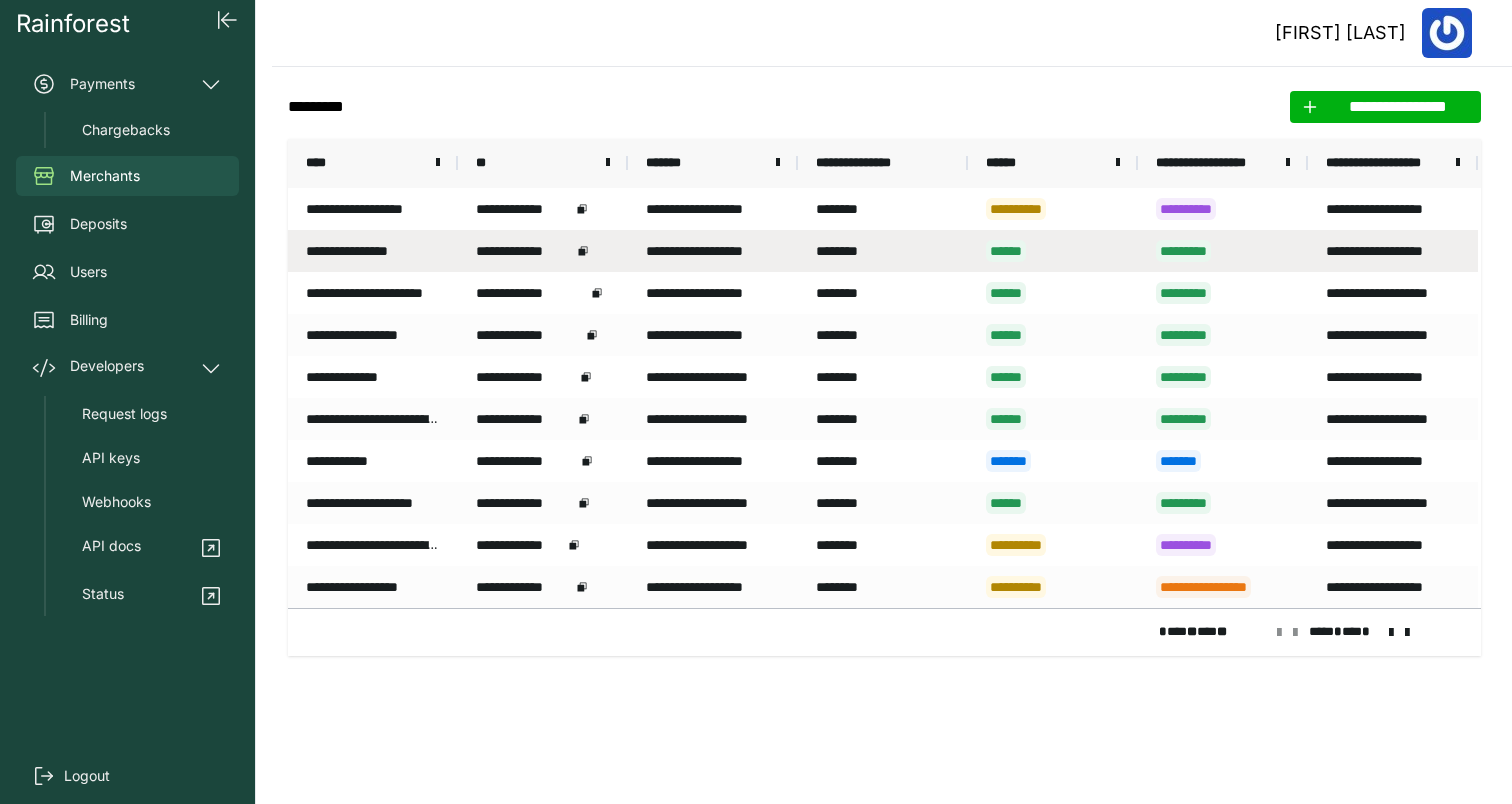 click on "******" at bounding box center [1053, 251] 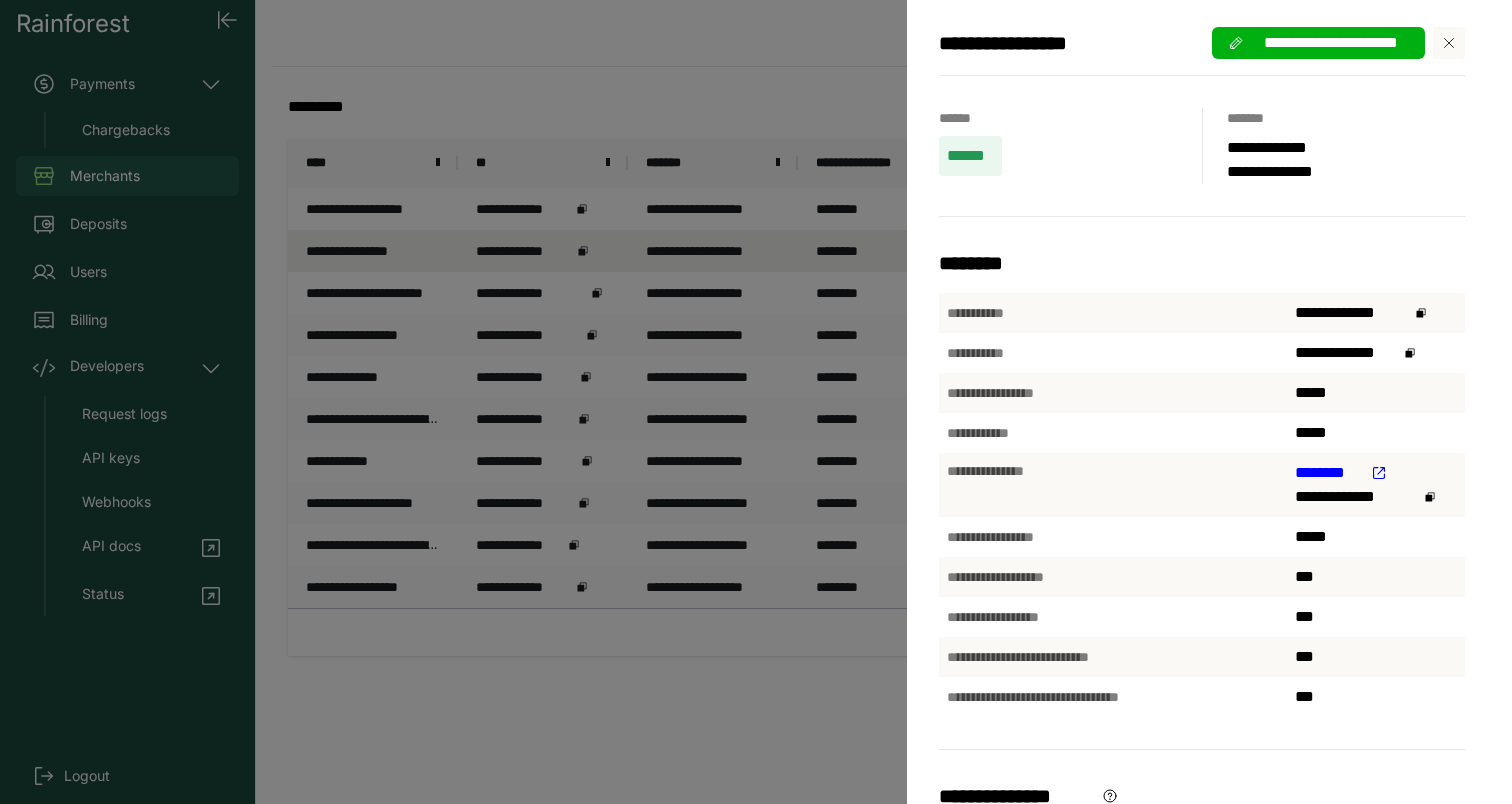 scroll, scrollTop: 0, scrollLeft: 0, axis: both 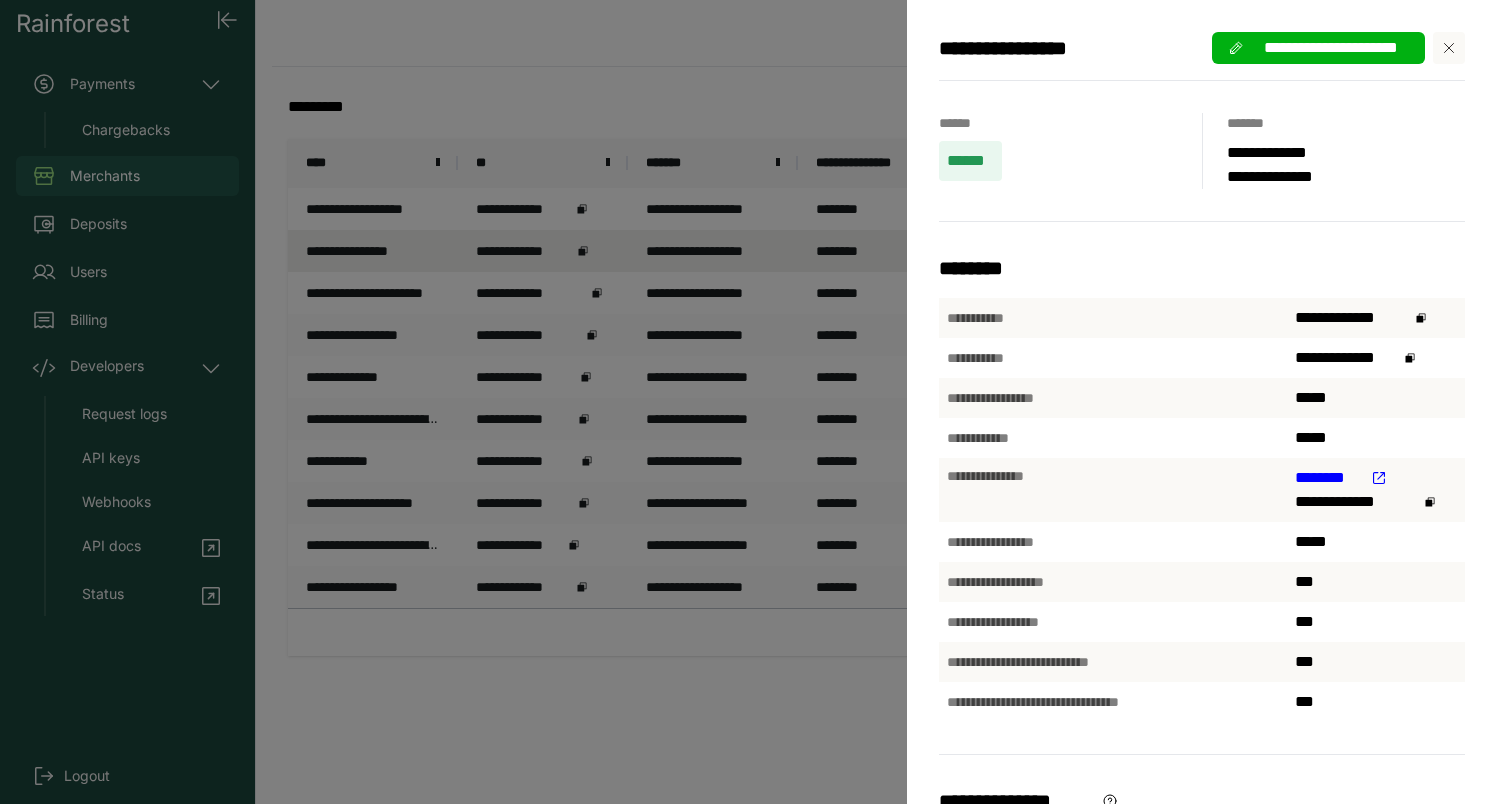 click on "**********" at bounding box center (756, 402) 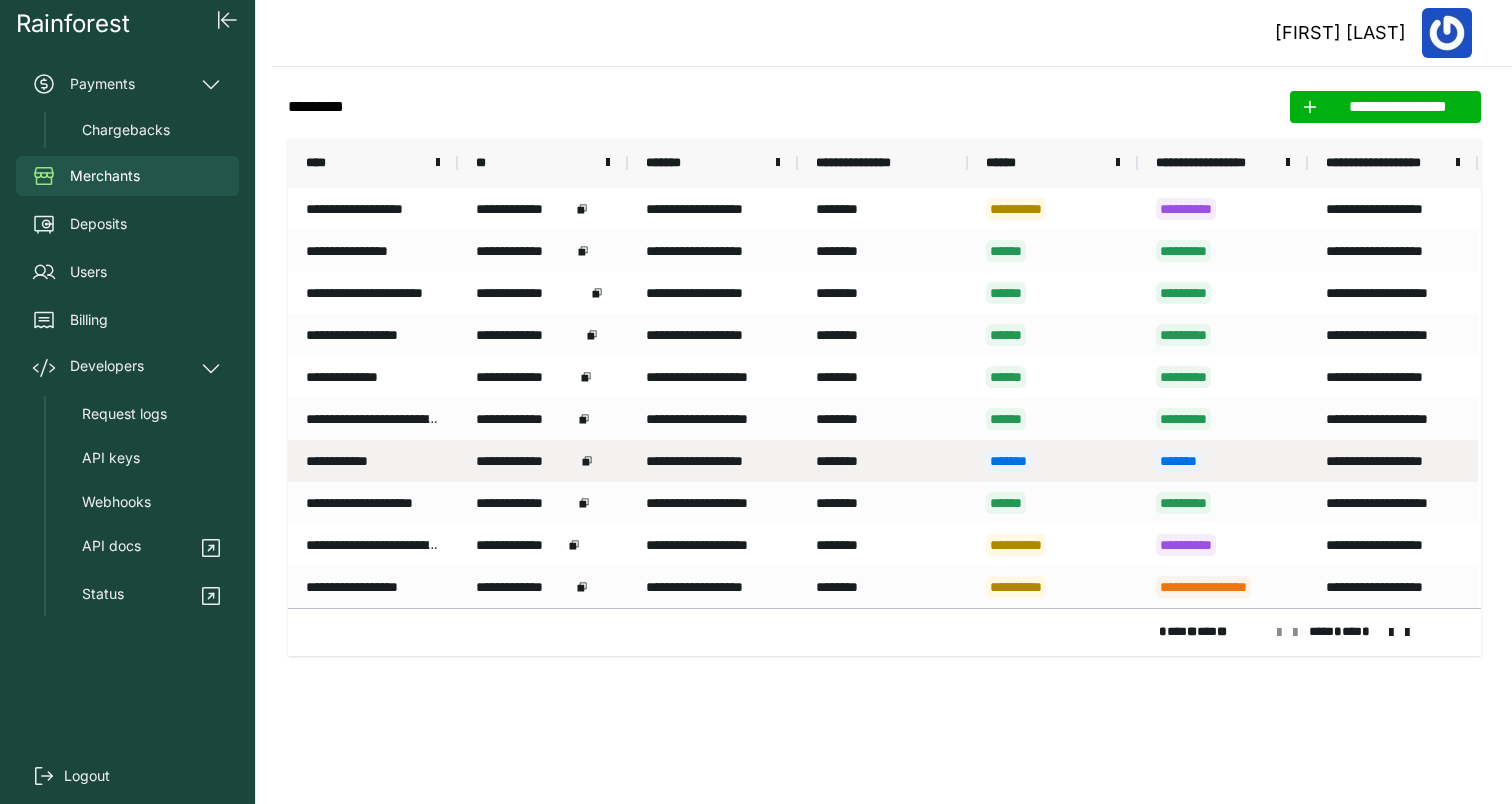 click on "*******" at bounding box center (1053, 461) 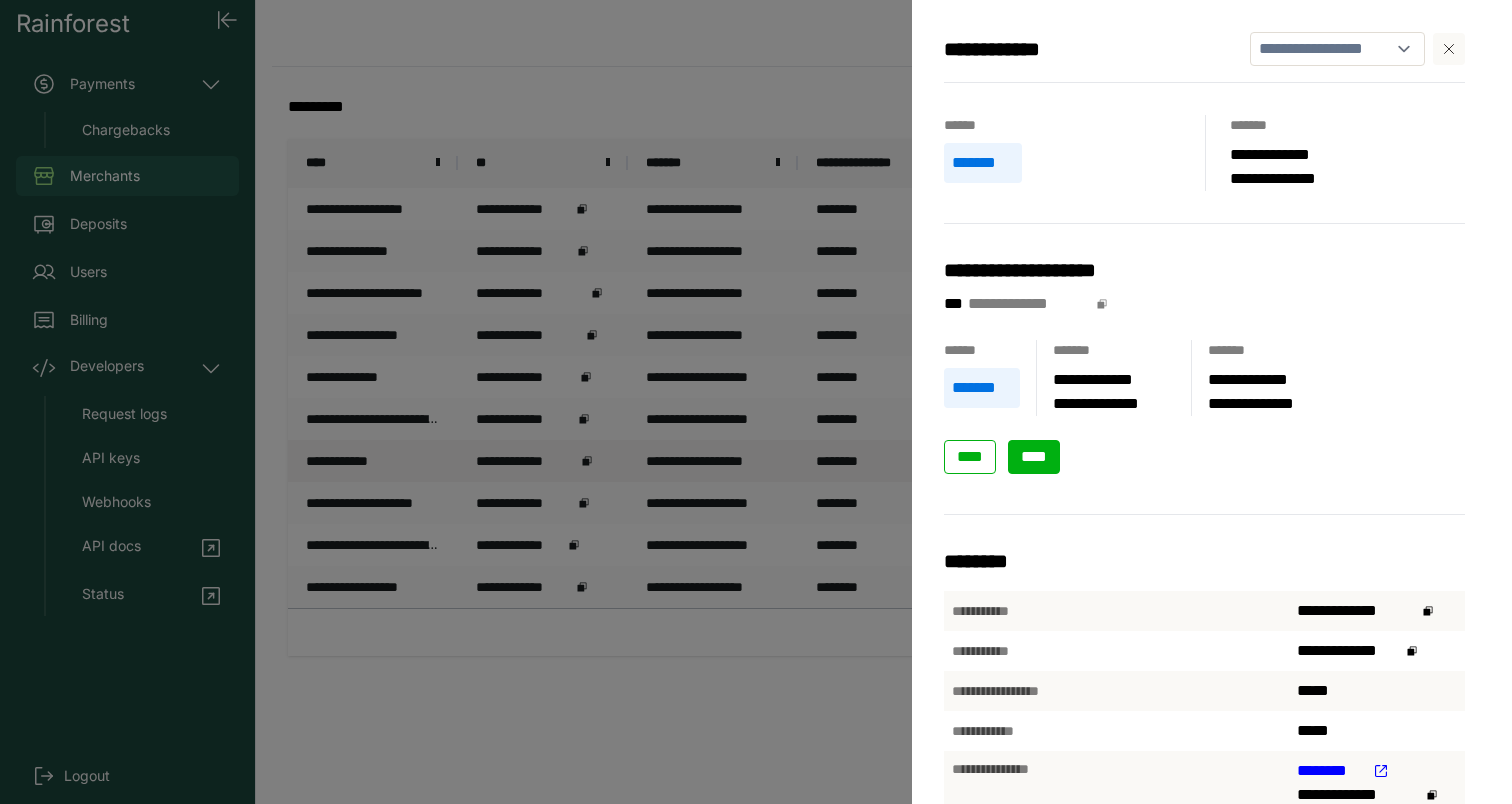 click on "****" at bounding box center (1034, 456) 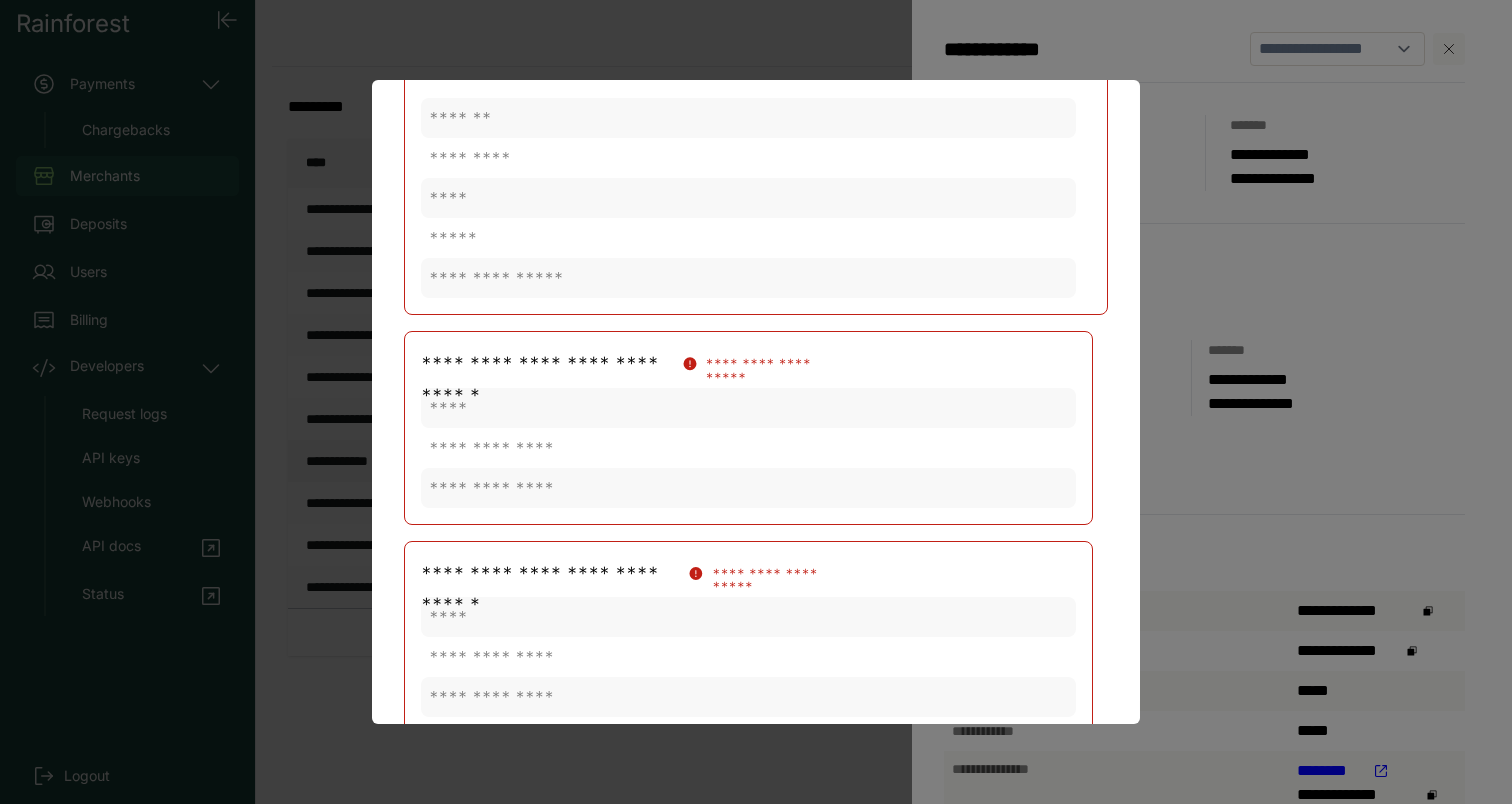 scroll, scrollTop: 1455, scrollLeft: 0, axis: vertical 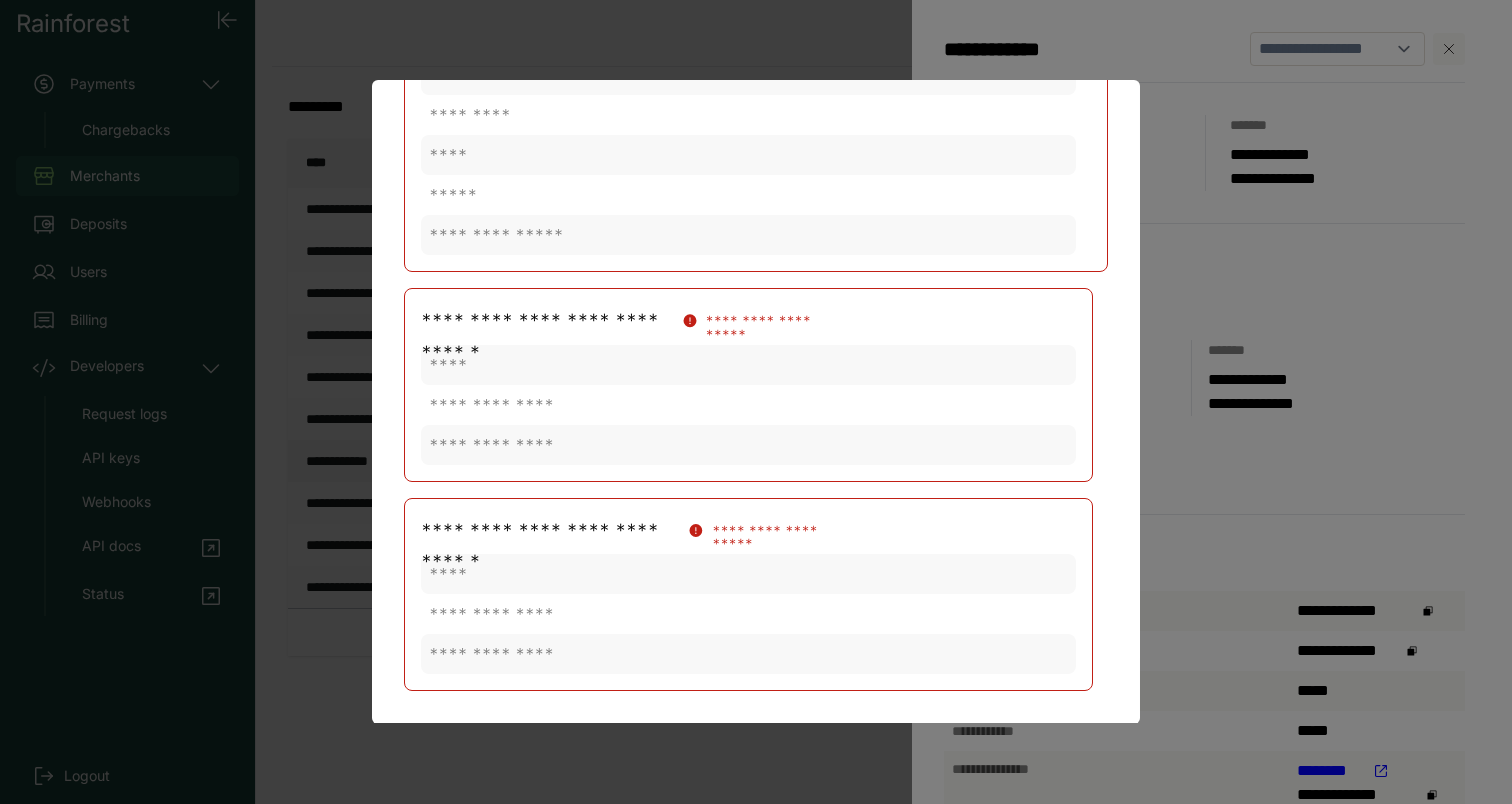 click at bounding box center (756, 402) 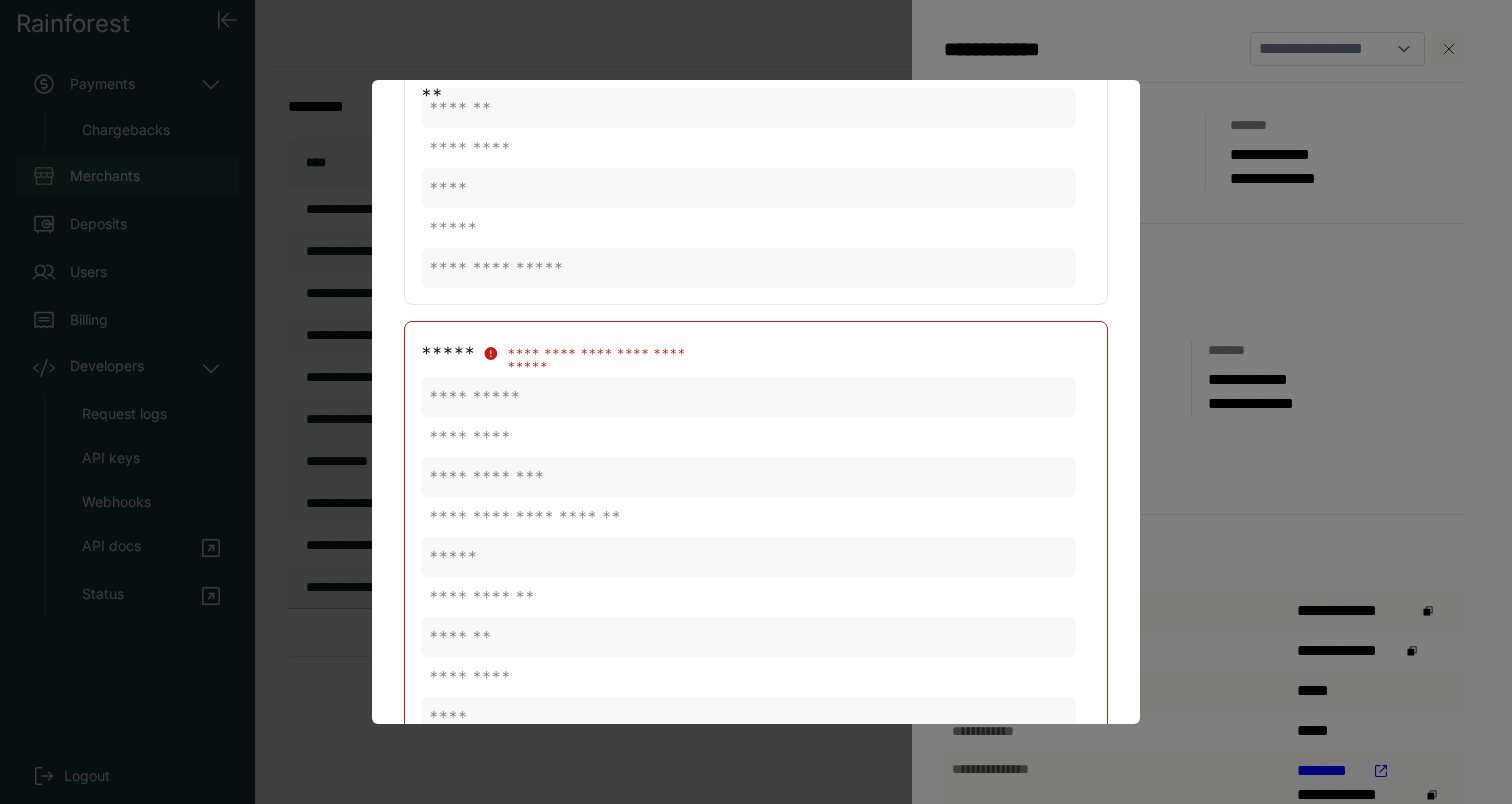 scroll, scrollTop: 0, scrollLeft: 0, axis: both 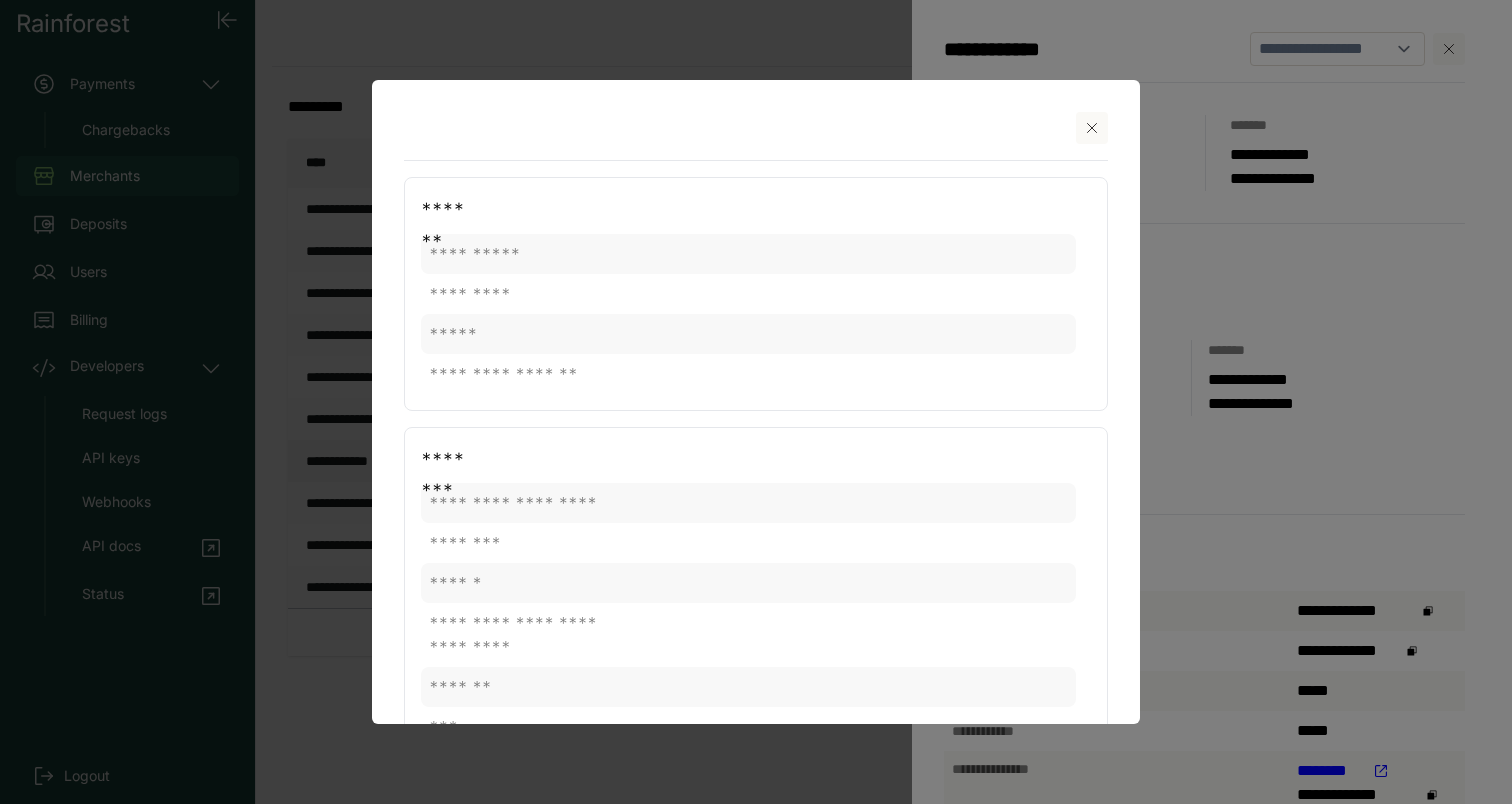 click at bounding box center [1092, 128] 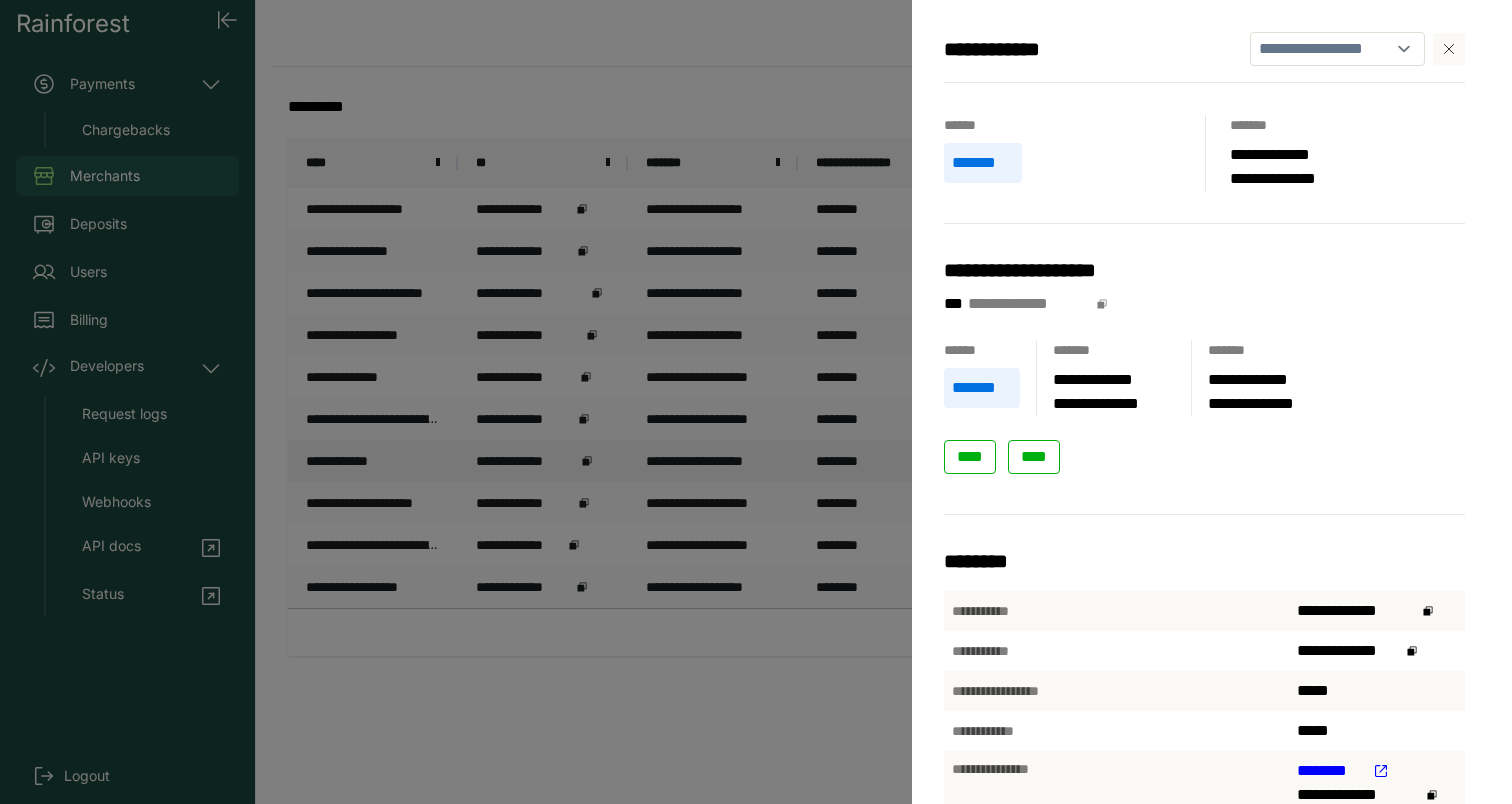 click on "**********" at bounding box center (756, 402) 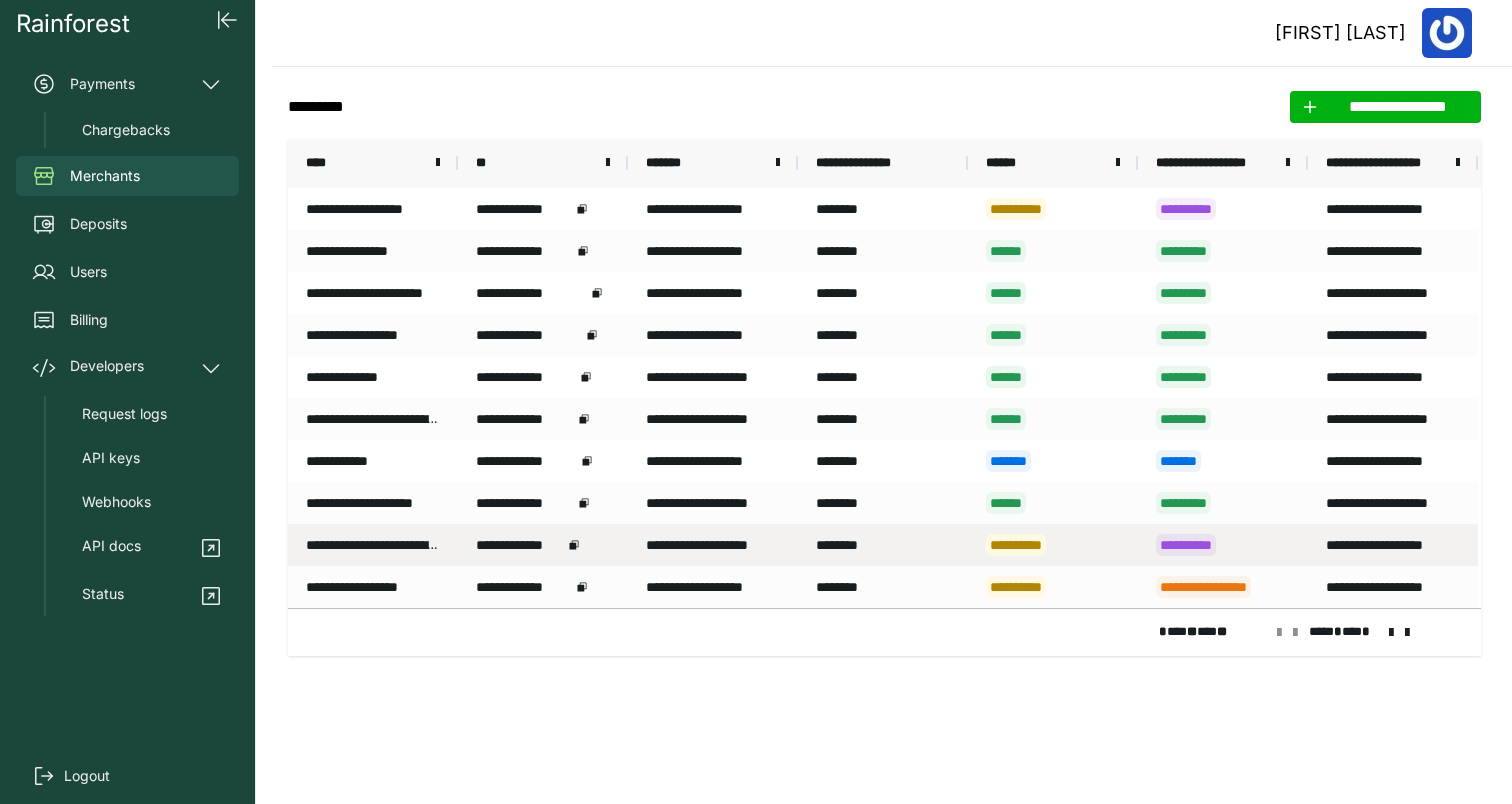 click on "**********" at bounding box center [1053, 545] 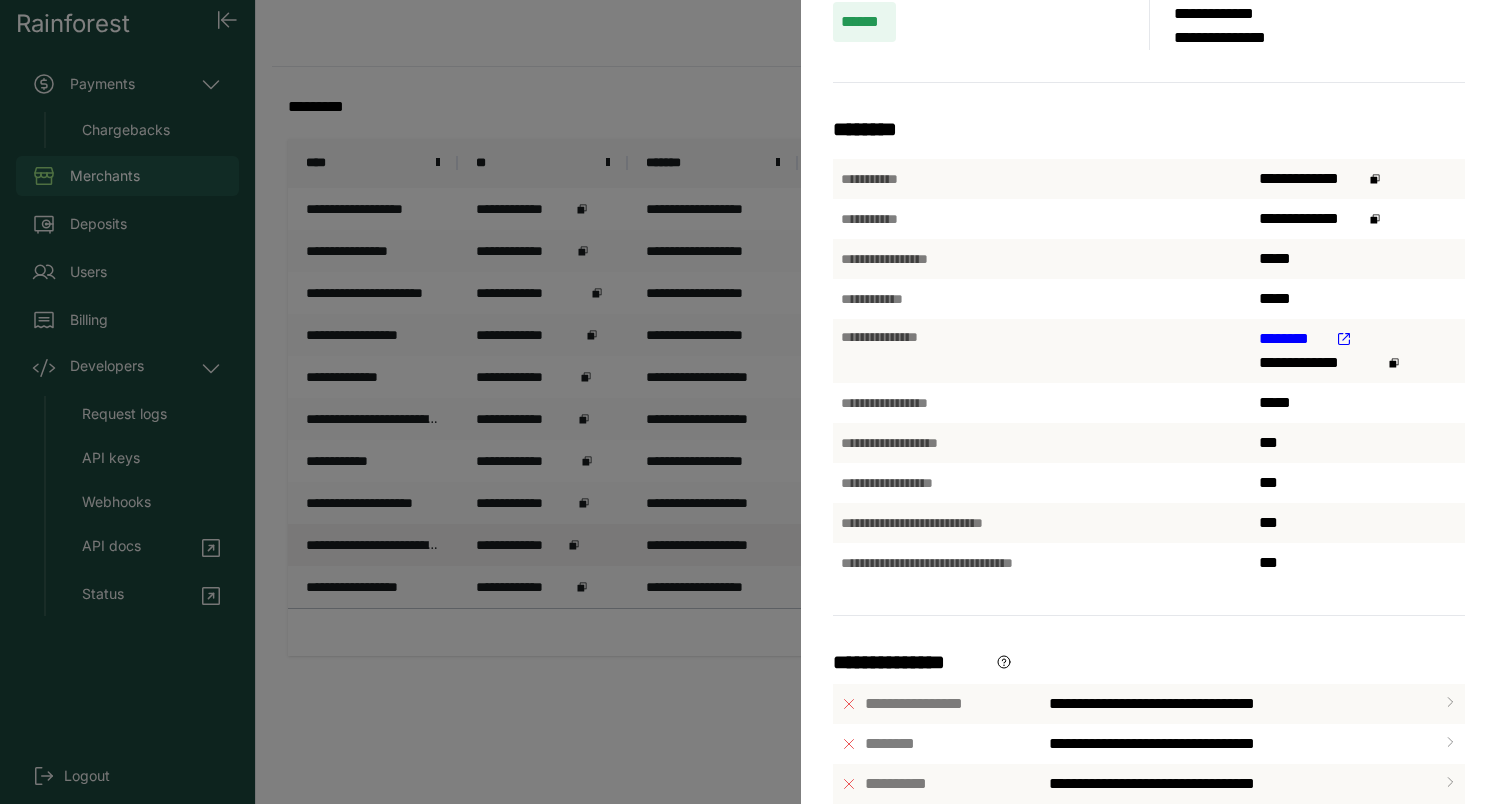 scroll, scrollTop: 0, scrollLeft: 0, axis: both 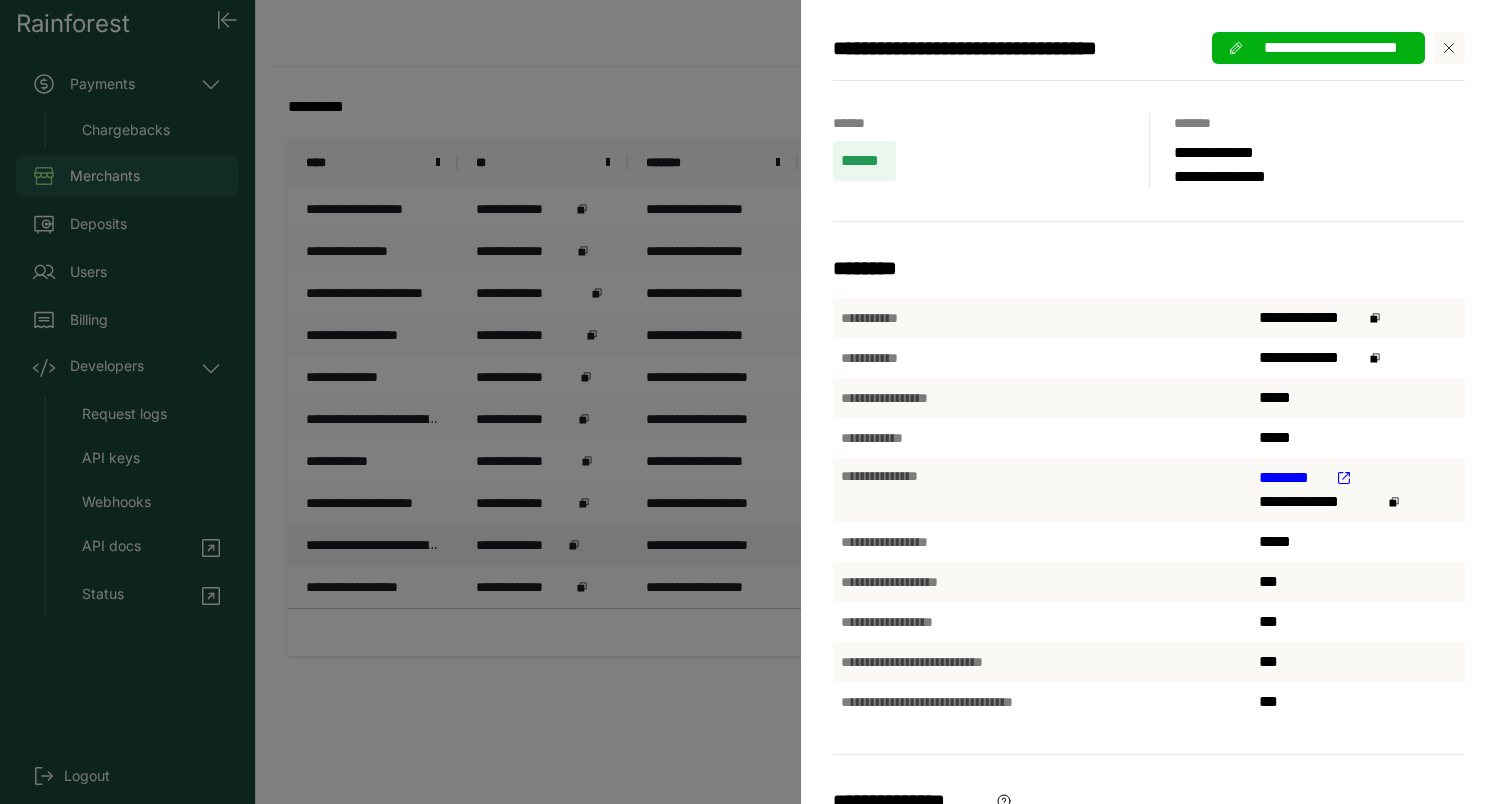 click on "**********" at bounding box center [756, 402] 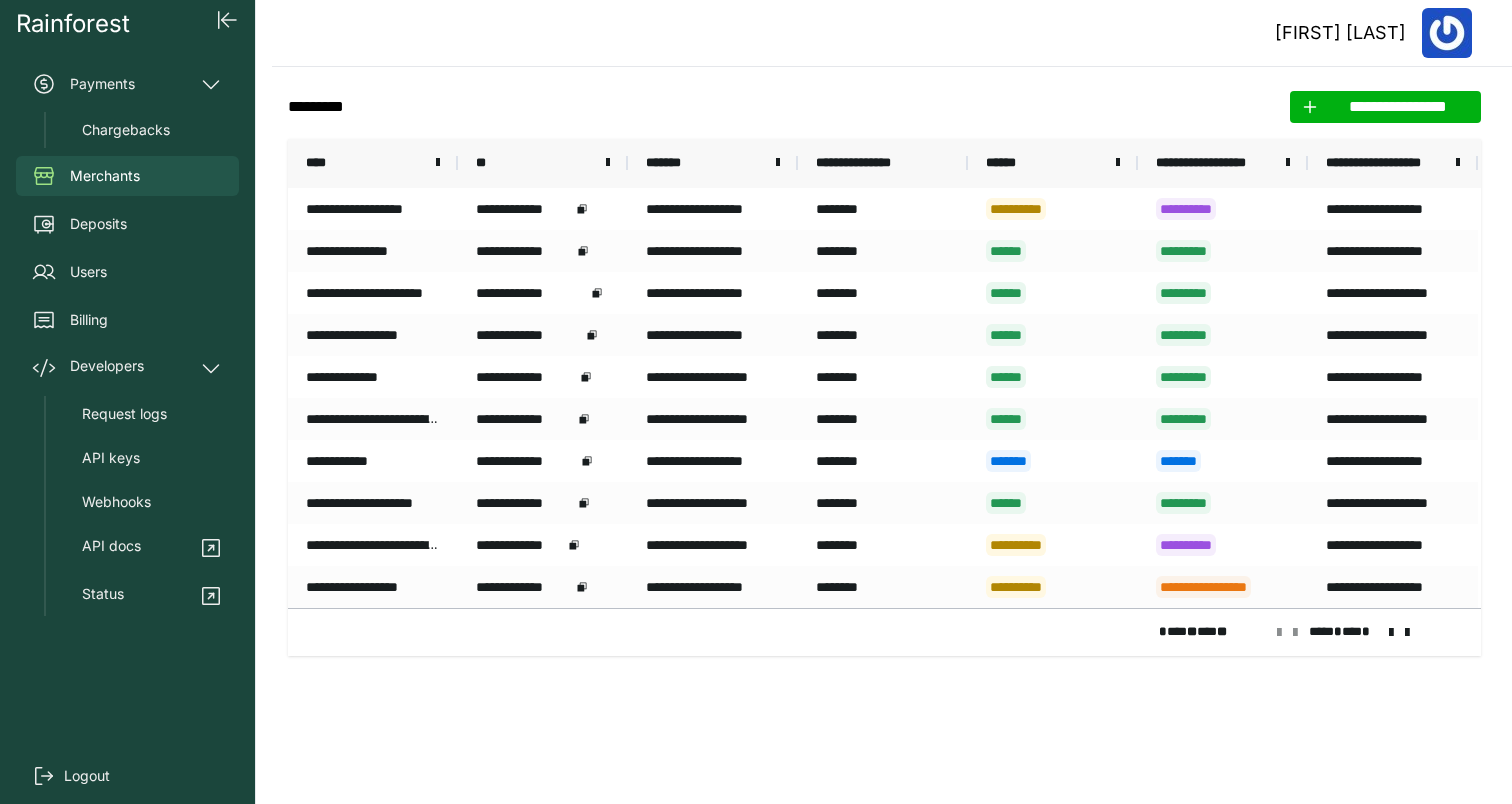 click on "**" at bounding box center [1212, 631] 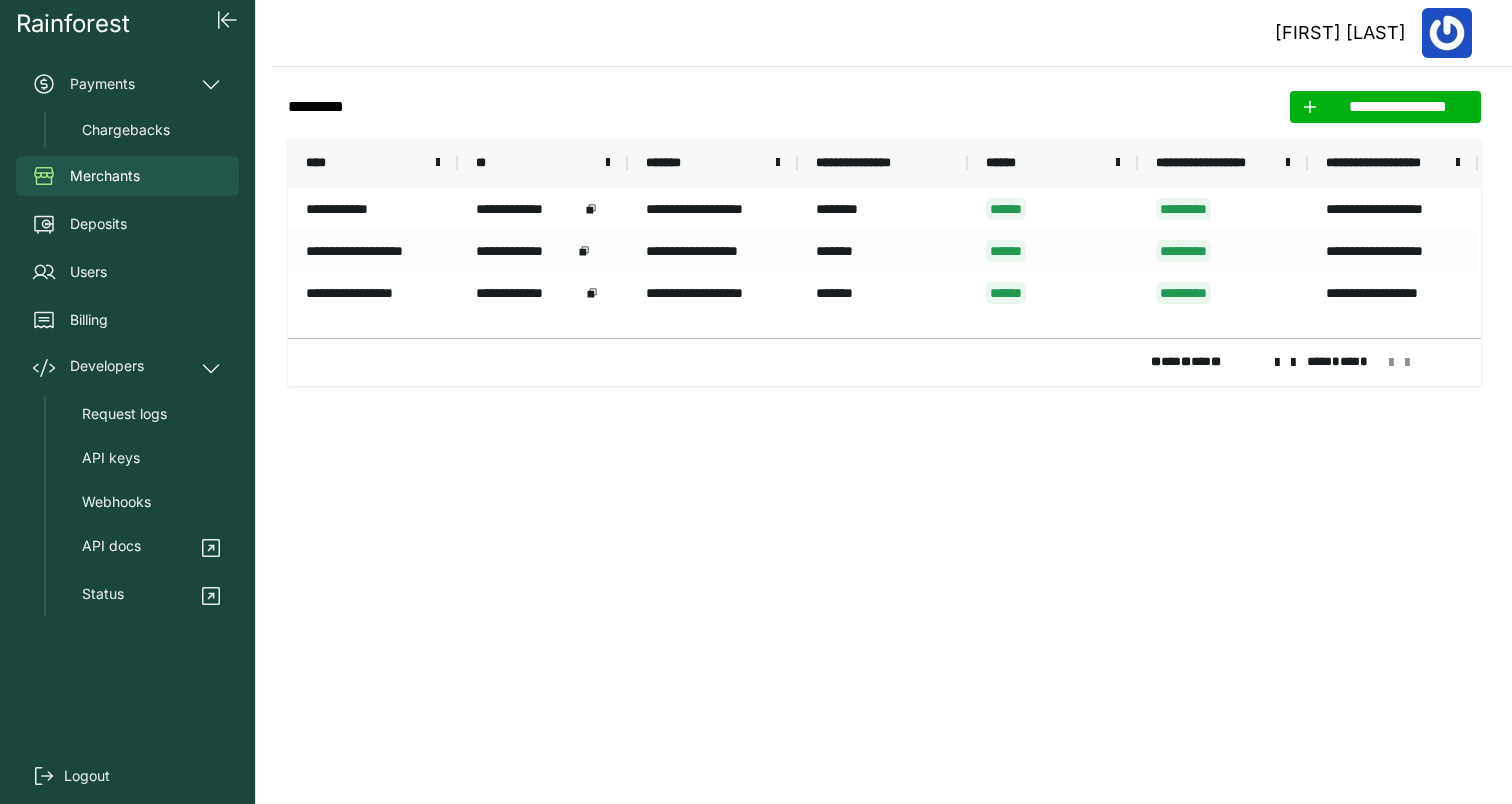 click at bounding box center (1293, 363) 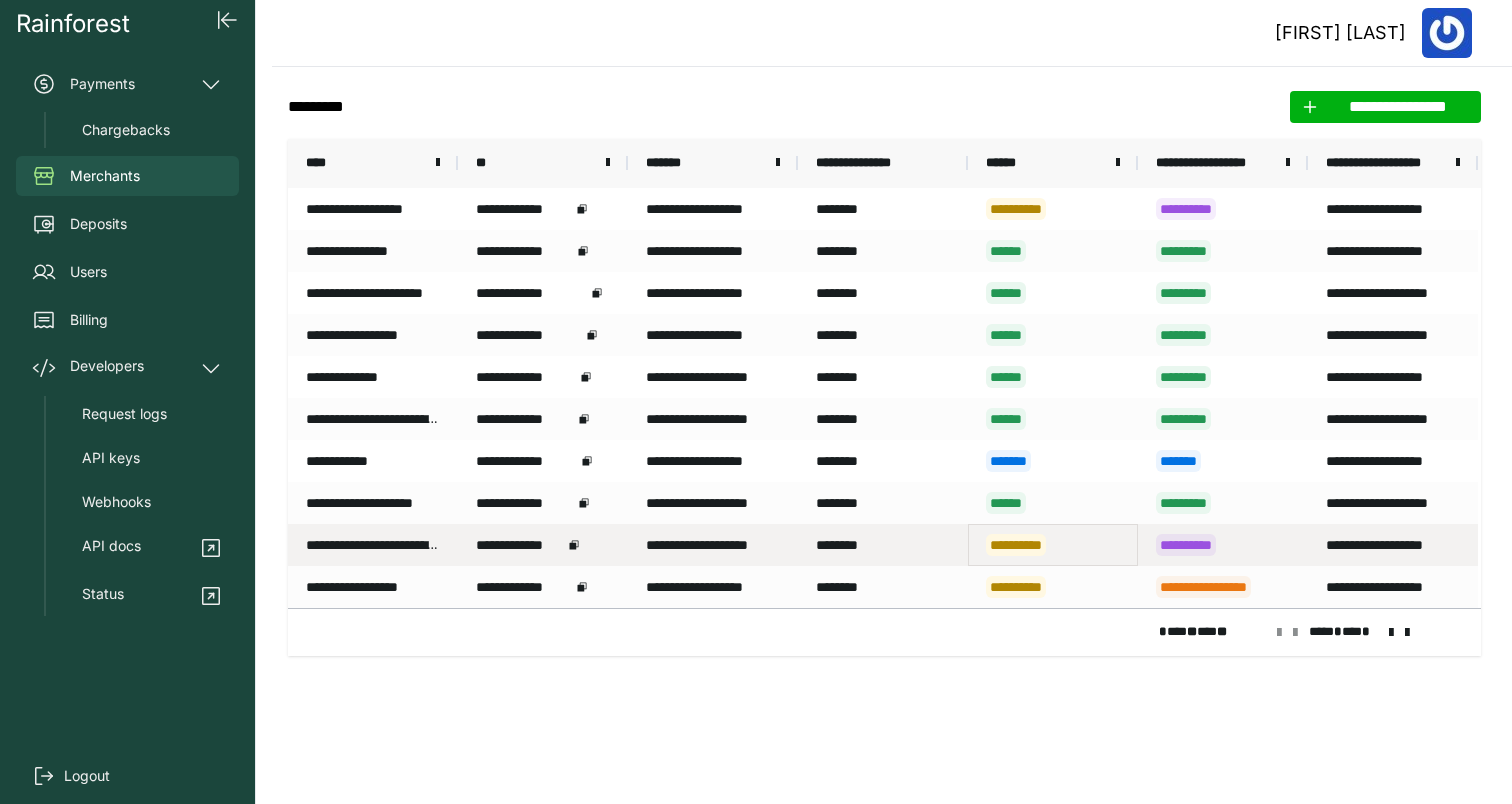 click on "**********" at bounding box center [1053, 545] 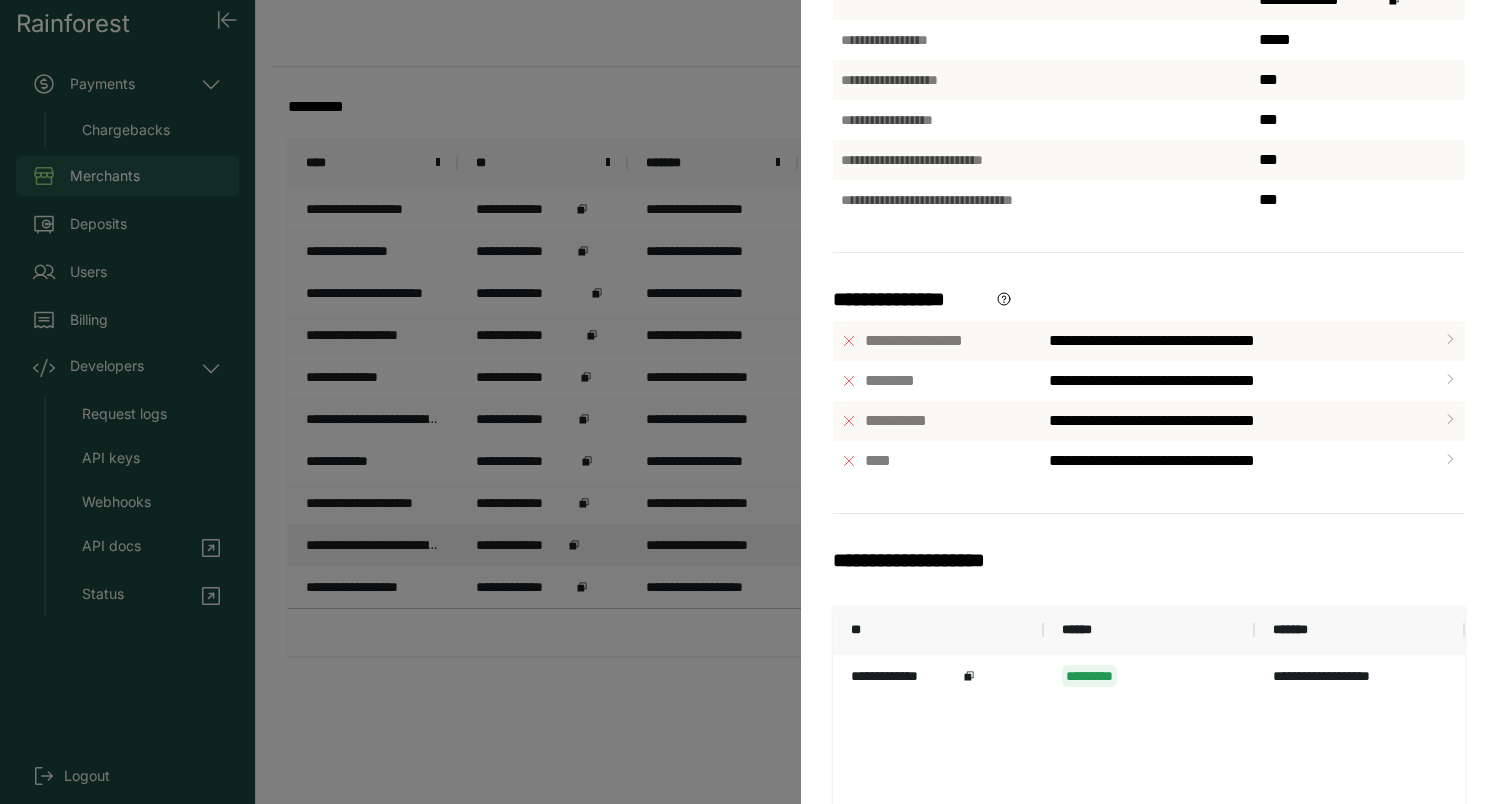 scroll, scrollTop: 522, scrollLeft: 0, axis: vertical 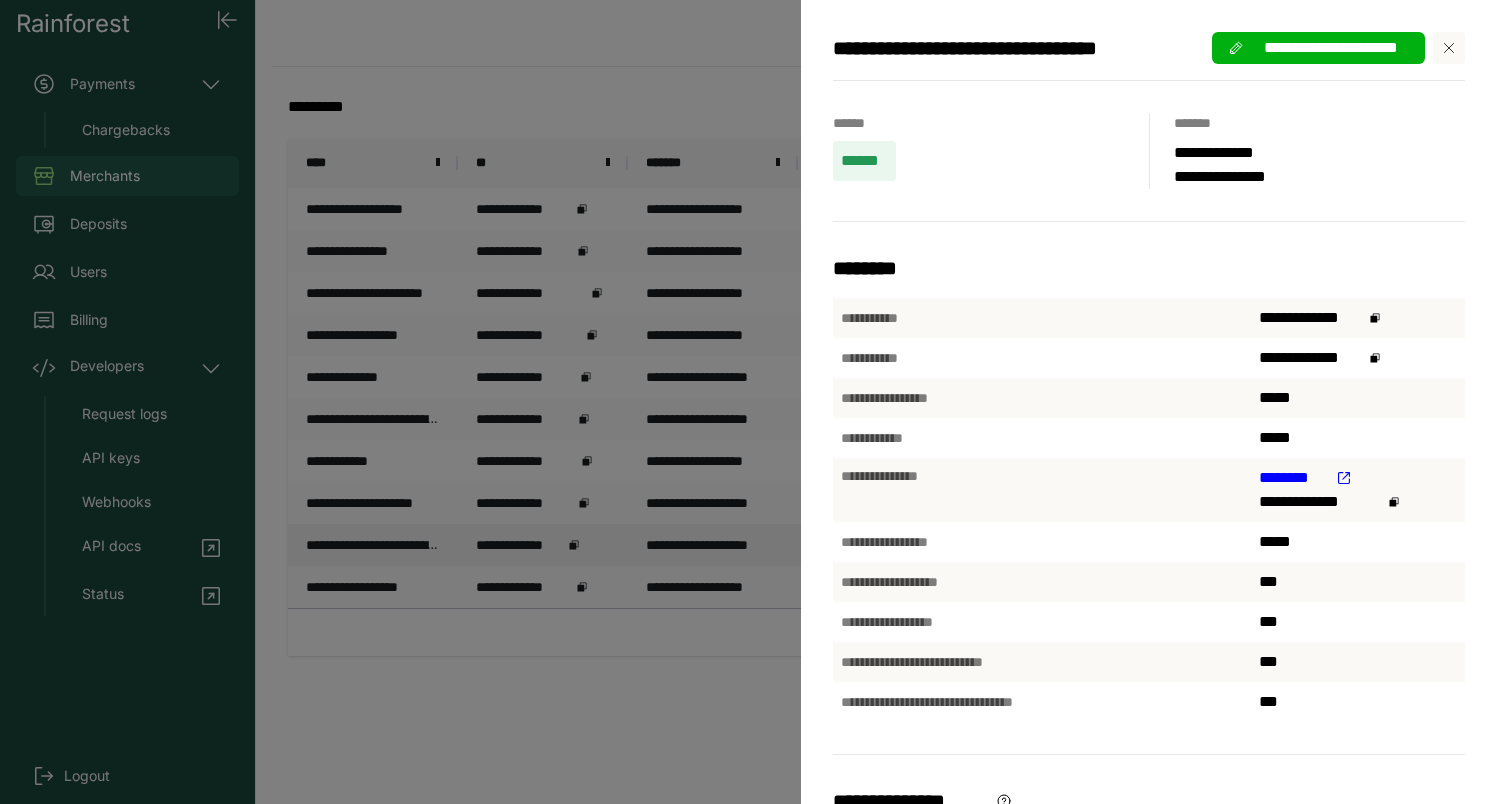 click on "**********" at bounding box center (756, 402) 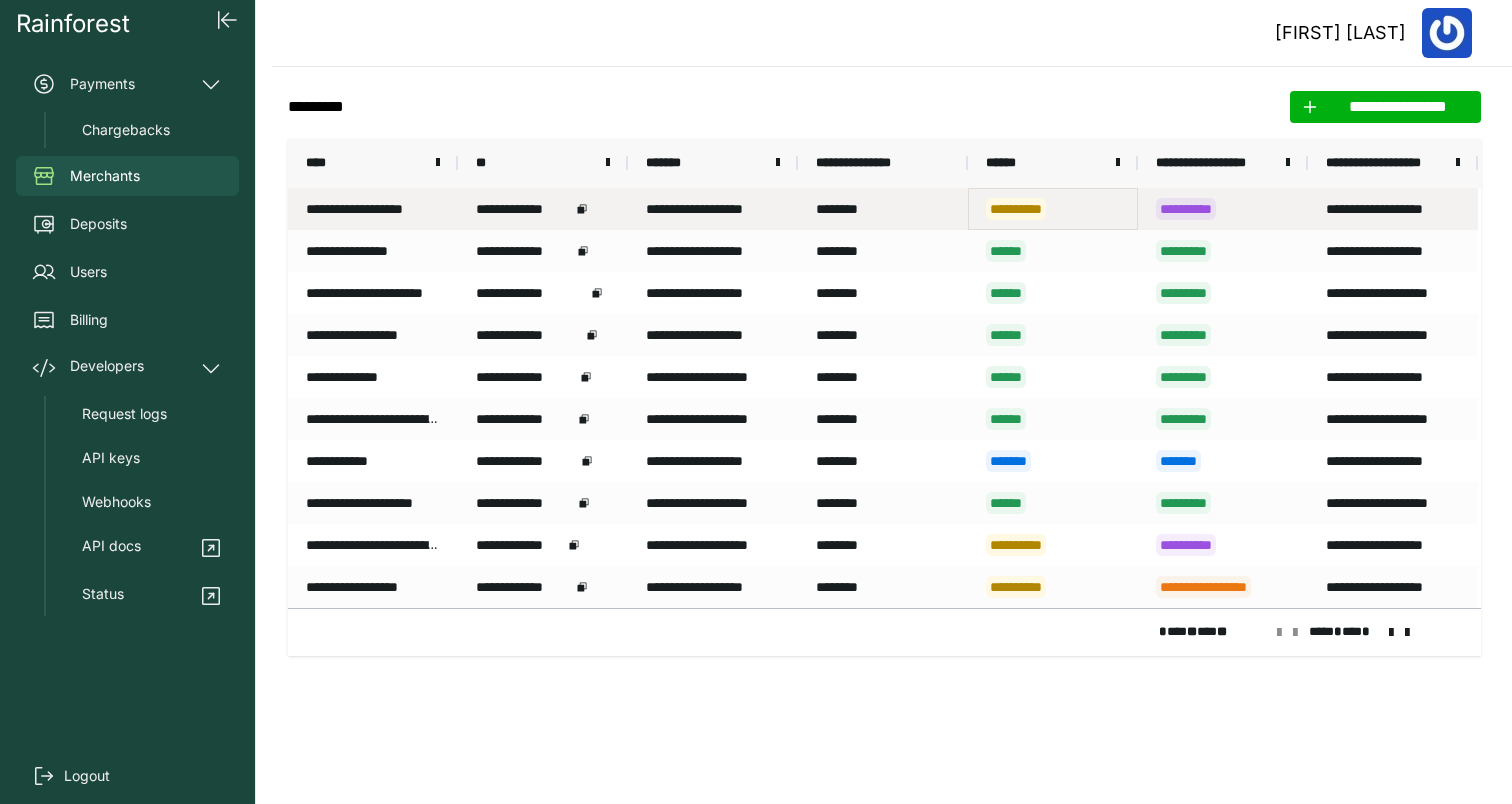 click on "**********" at bounding box center (1053, 209) 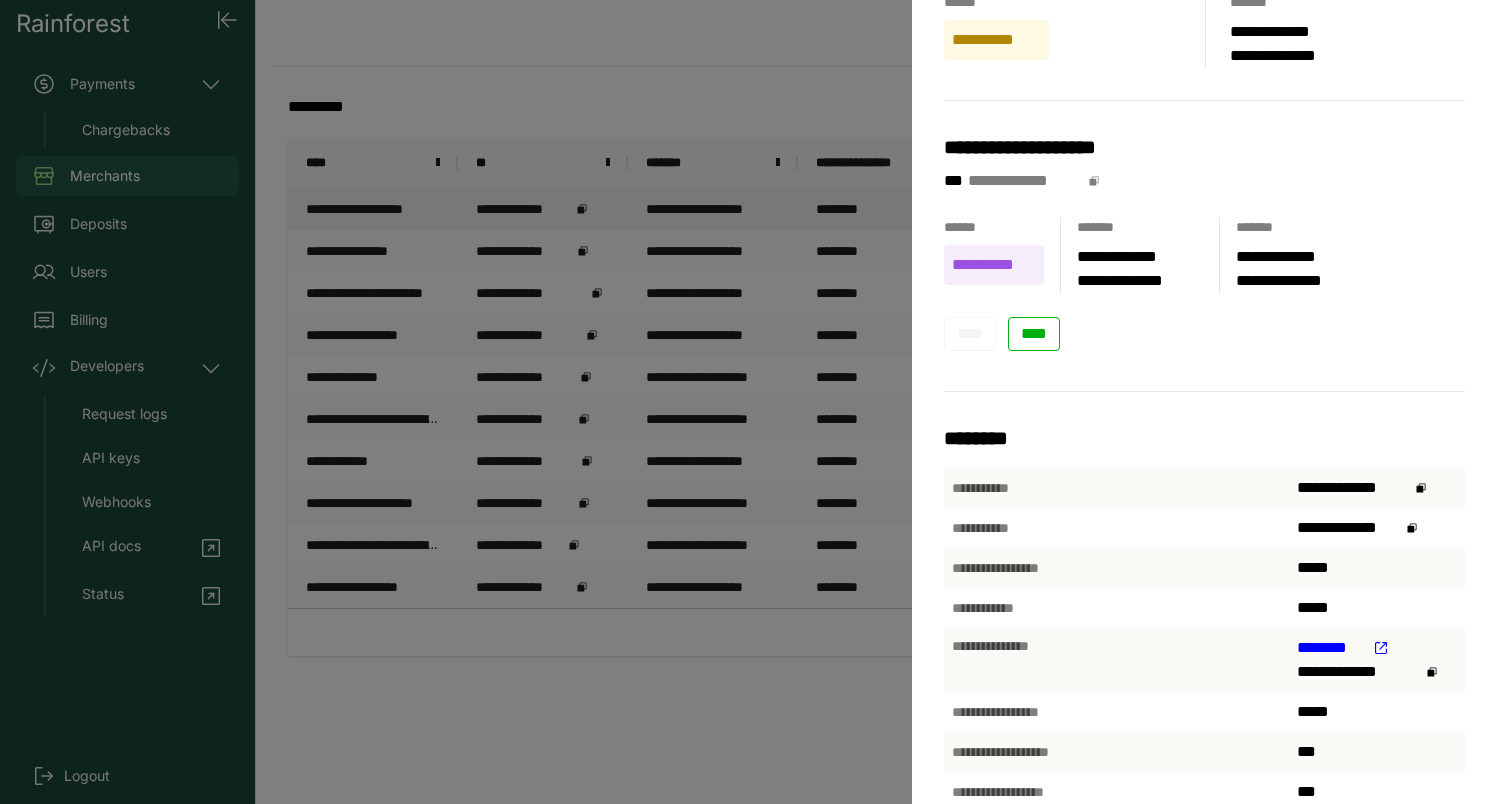 scroll, scrollTop: 144, scrollLeft: 0, axis: vertical 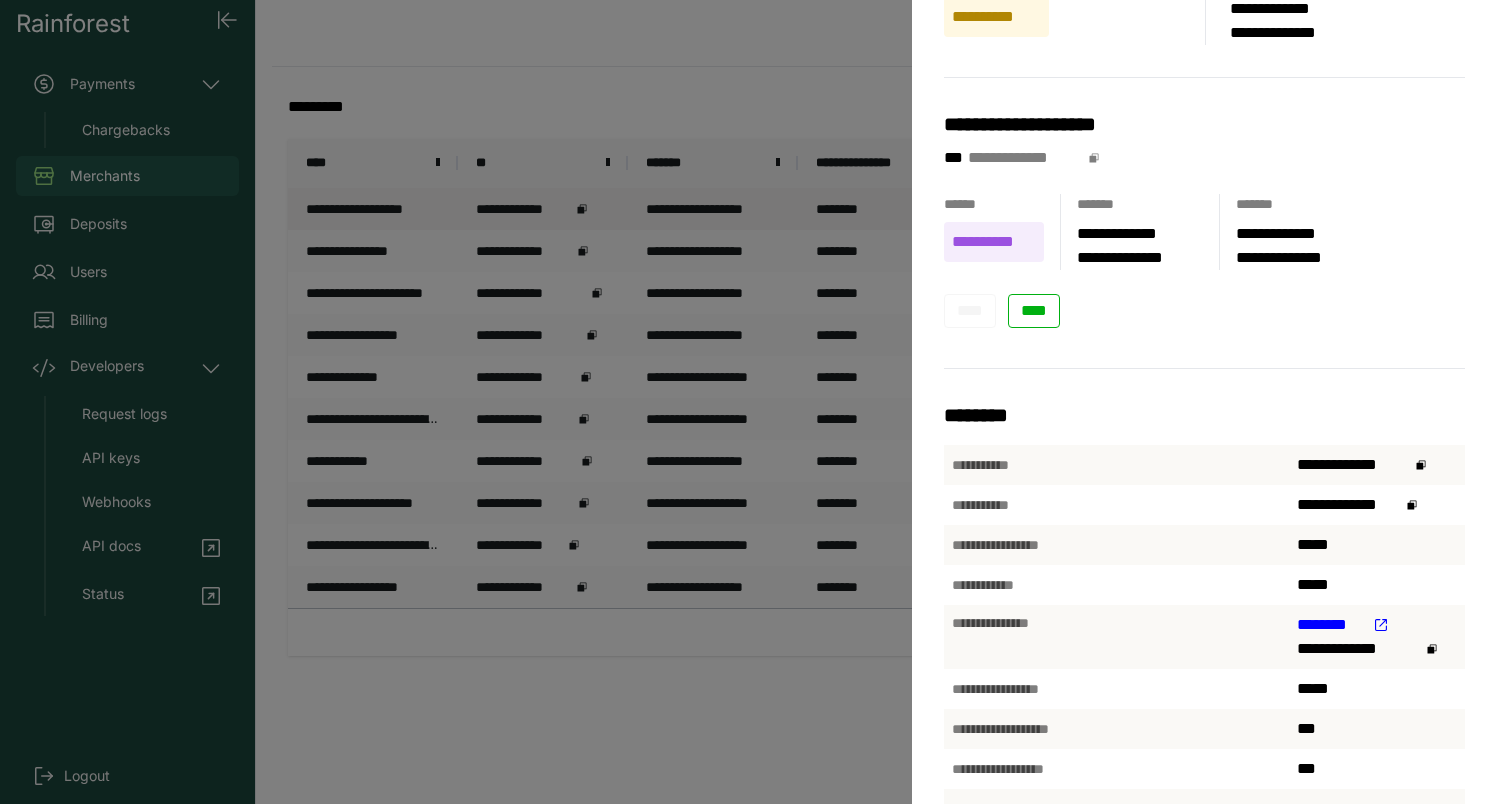 click on "**********" at bounding box center [756, 402] 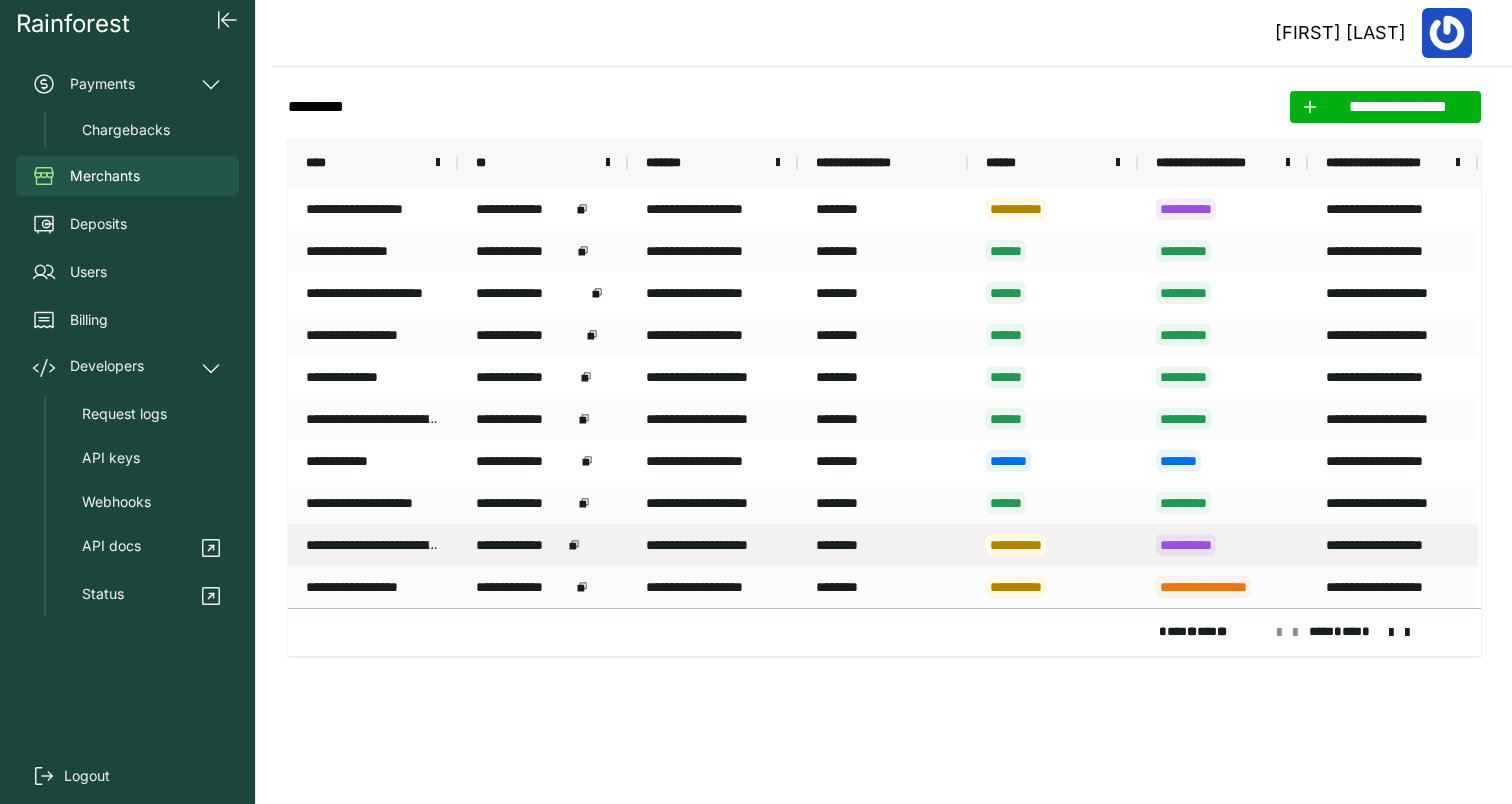 click on "**********" at bounding box center [1016, 545] 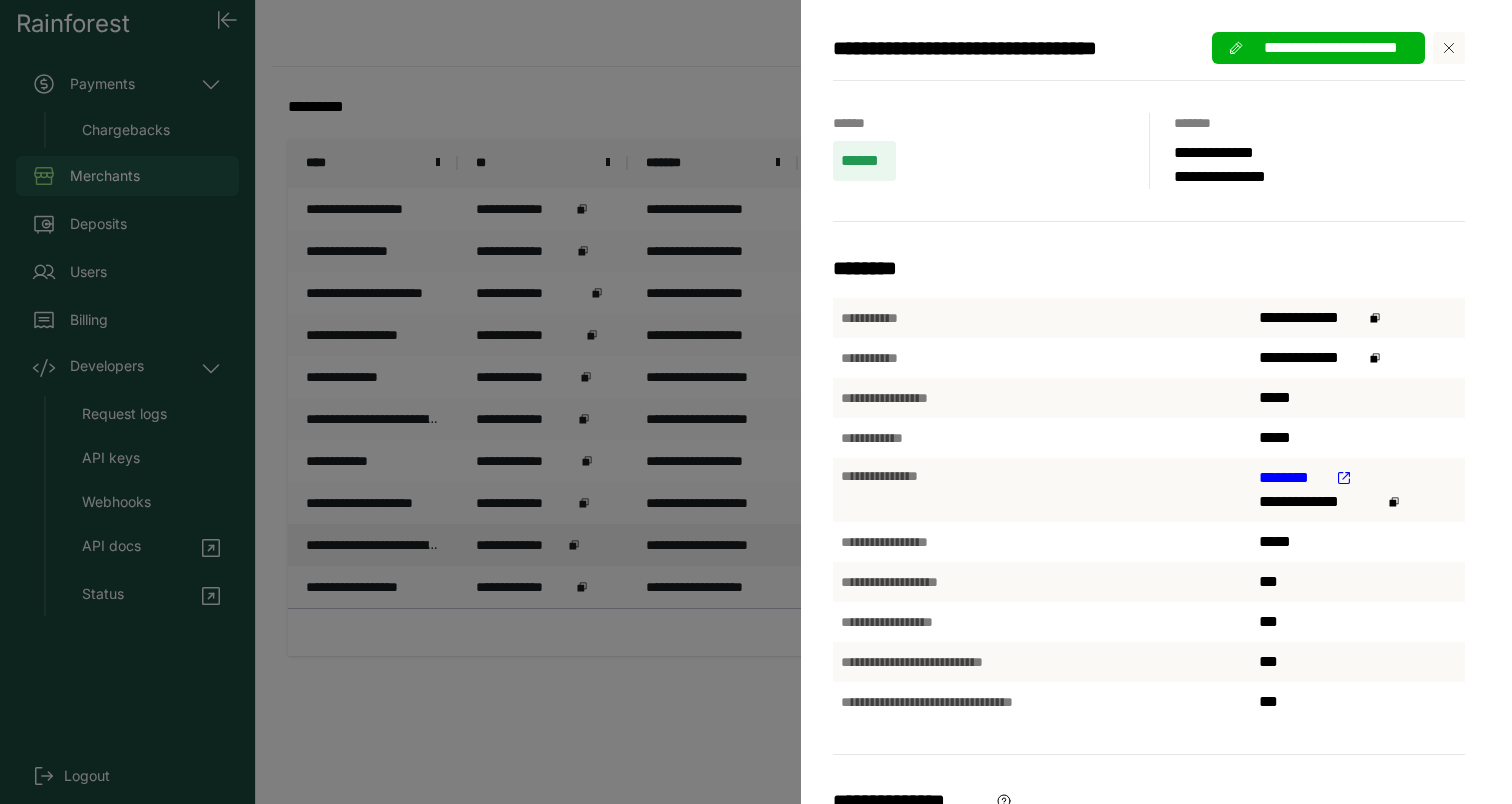 click on "**********" at bounding box center [756, 402] 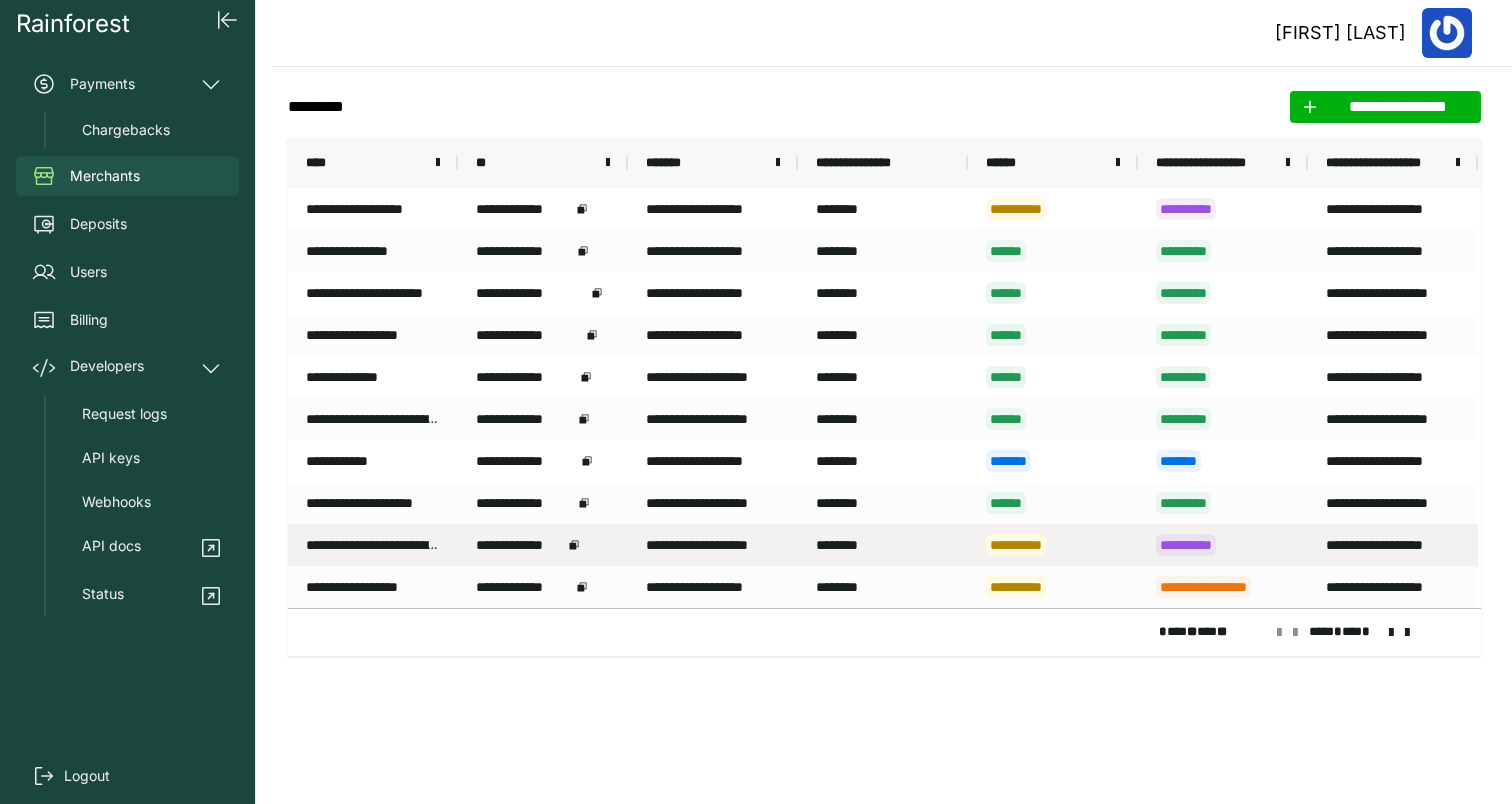 click on "**********" at bounding box center [1186, 545] 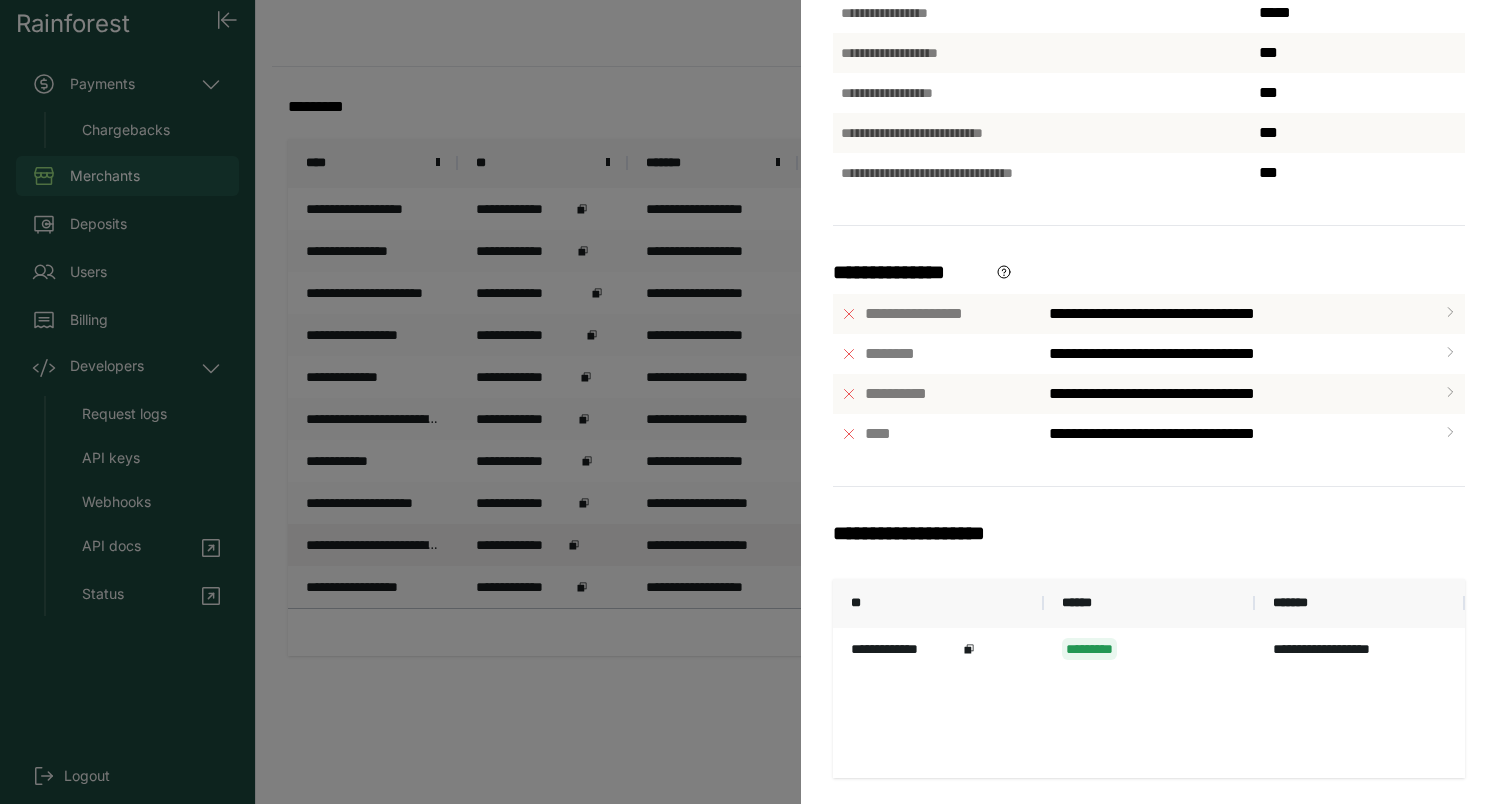 scroll, scrollTop: 535, scrollLeft: 0, axis: vertical 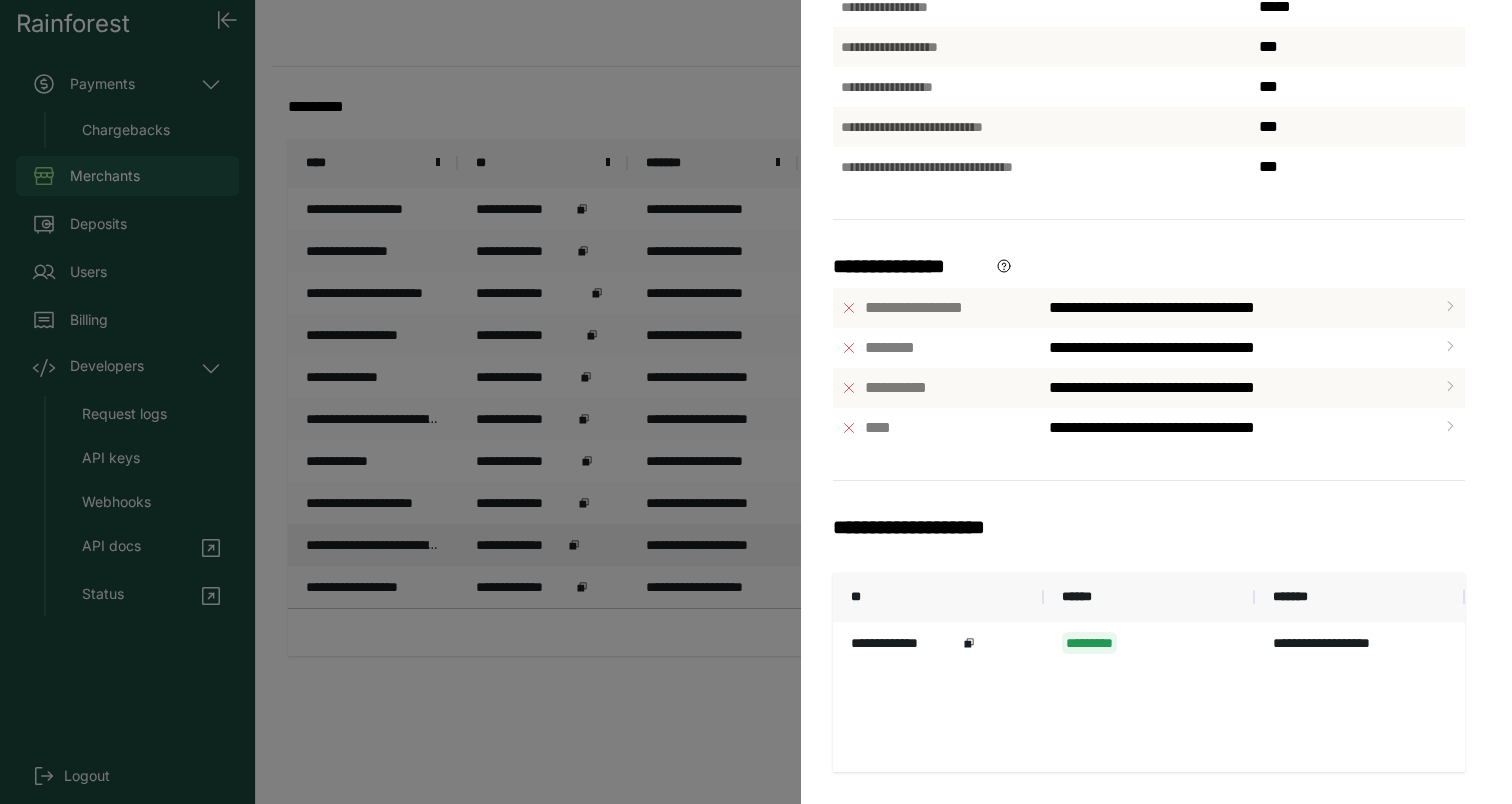 click on "**********" at bounding box center (756, 402) 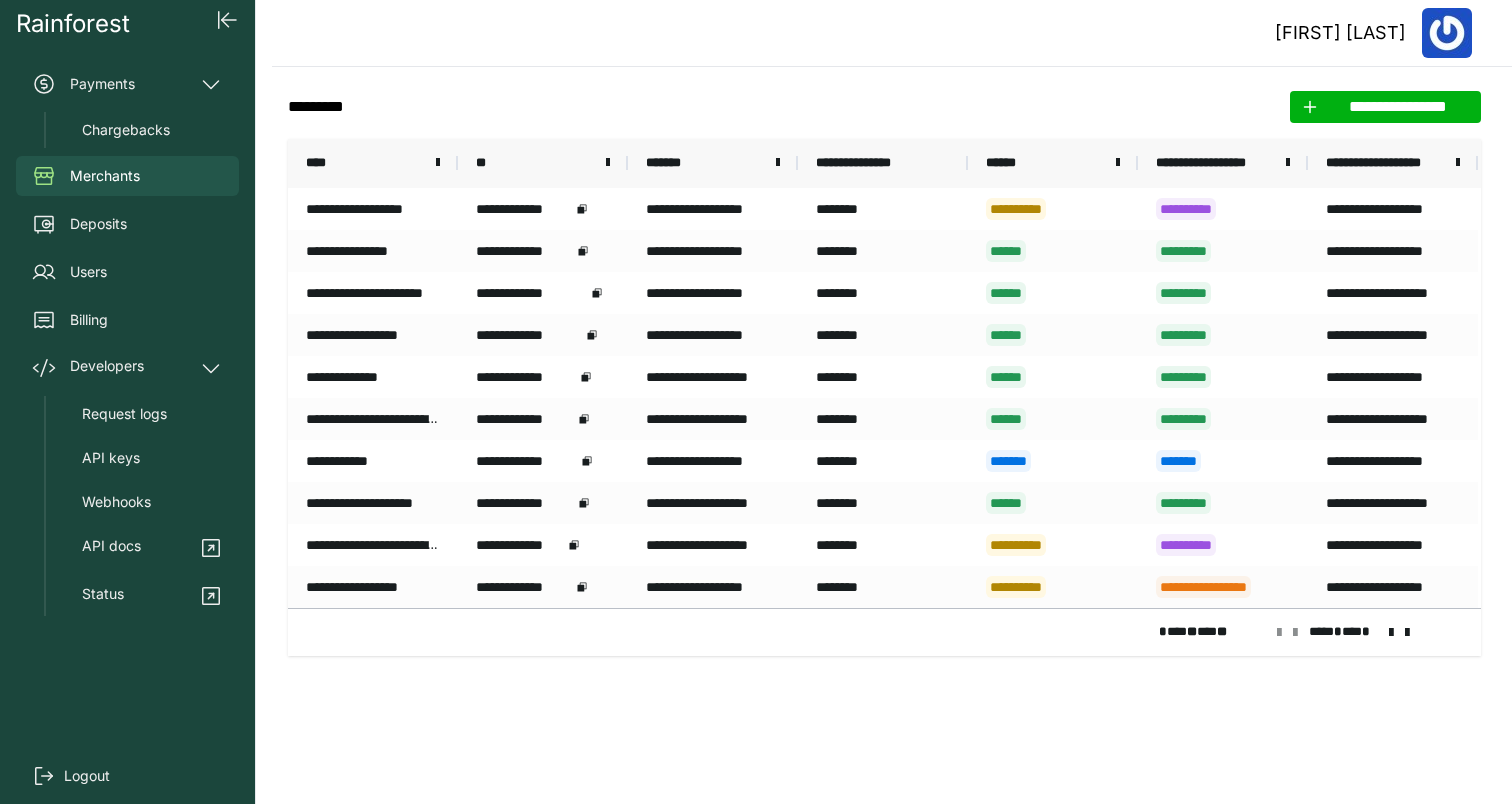 click on "**********" at bounding box center [1053, 209] 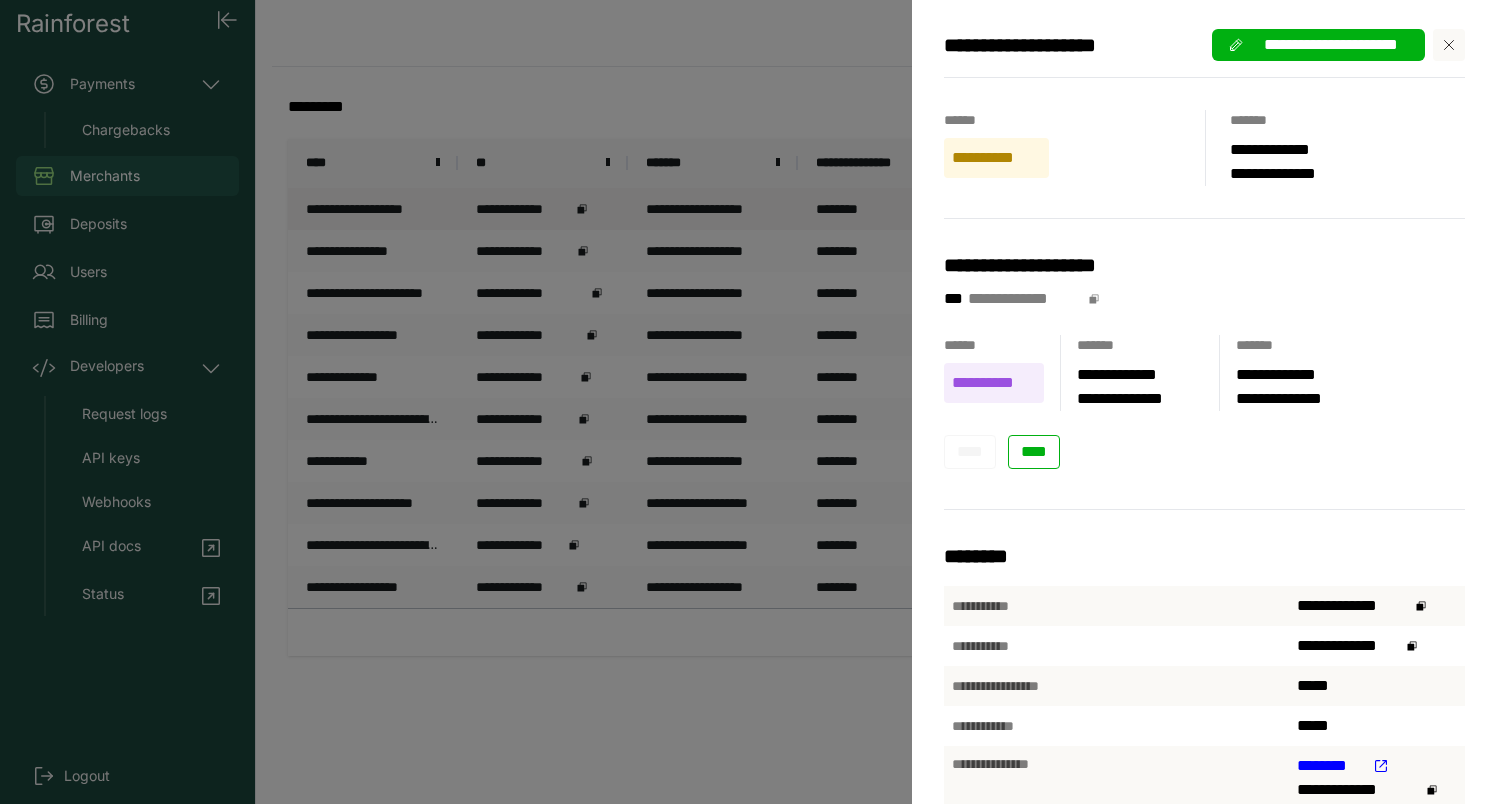 scroll, scrollTop: 0, scrollLeft: 0, axis: both 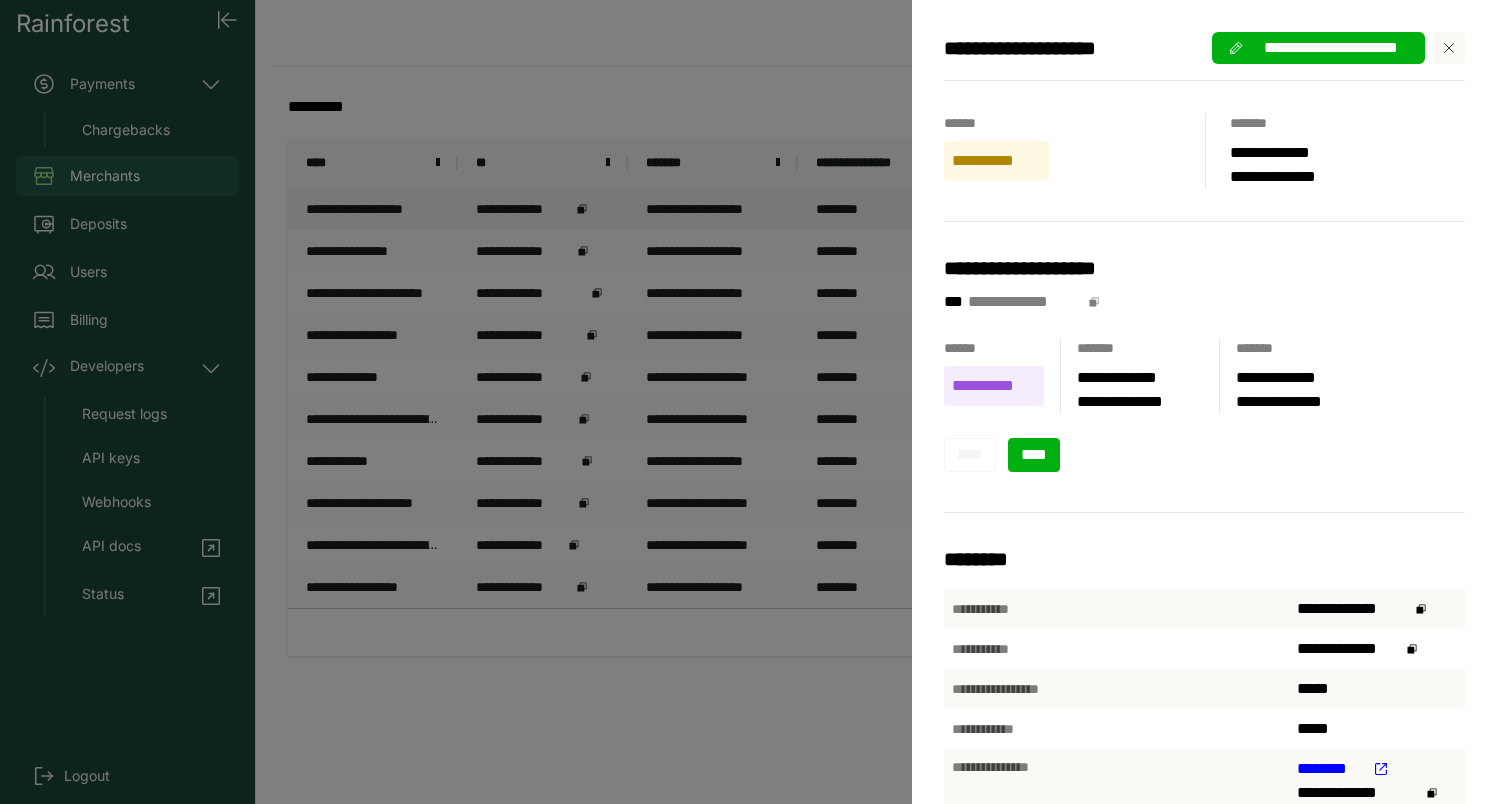 click on "****" at bounding box center (1034, 455) 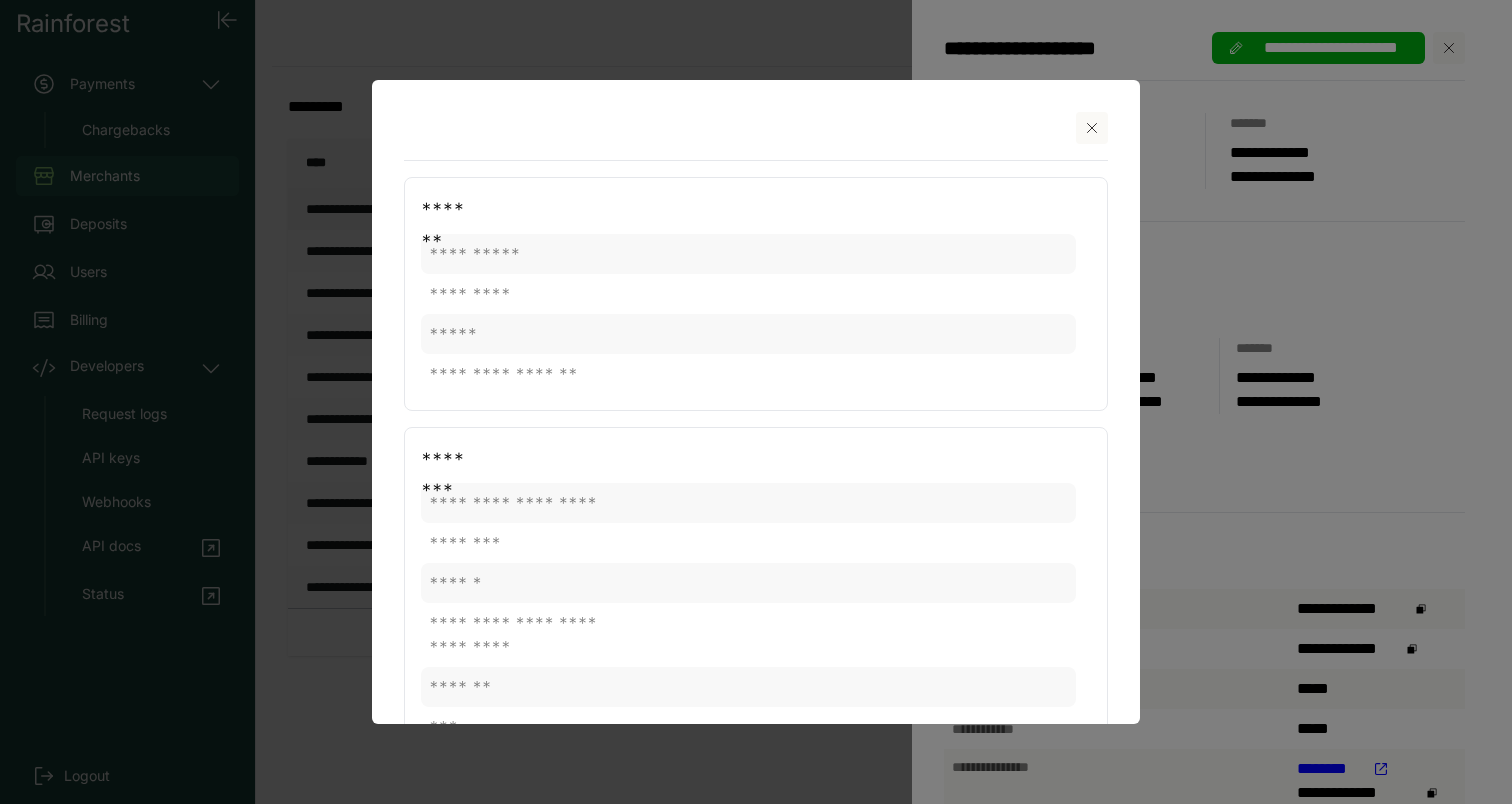 click on "*****" 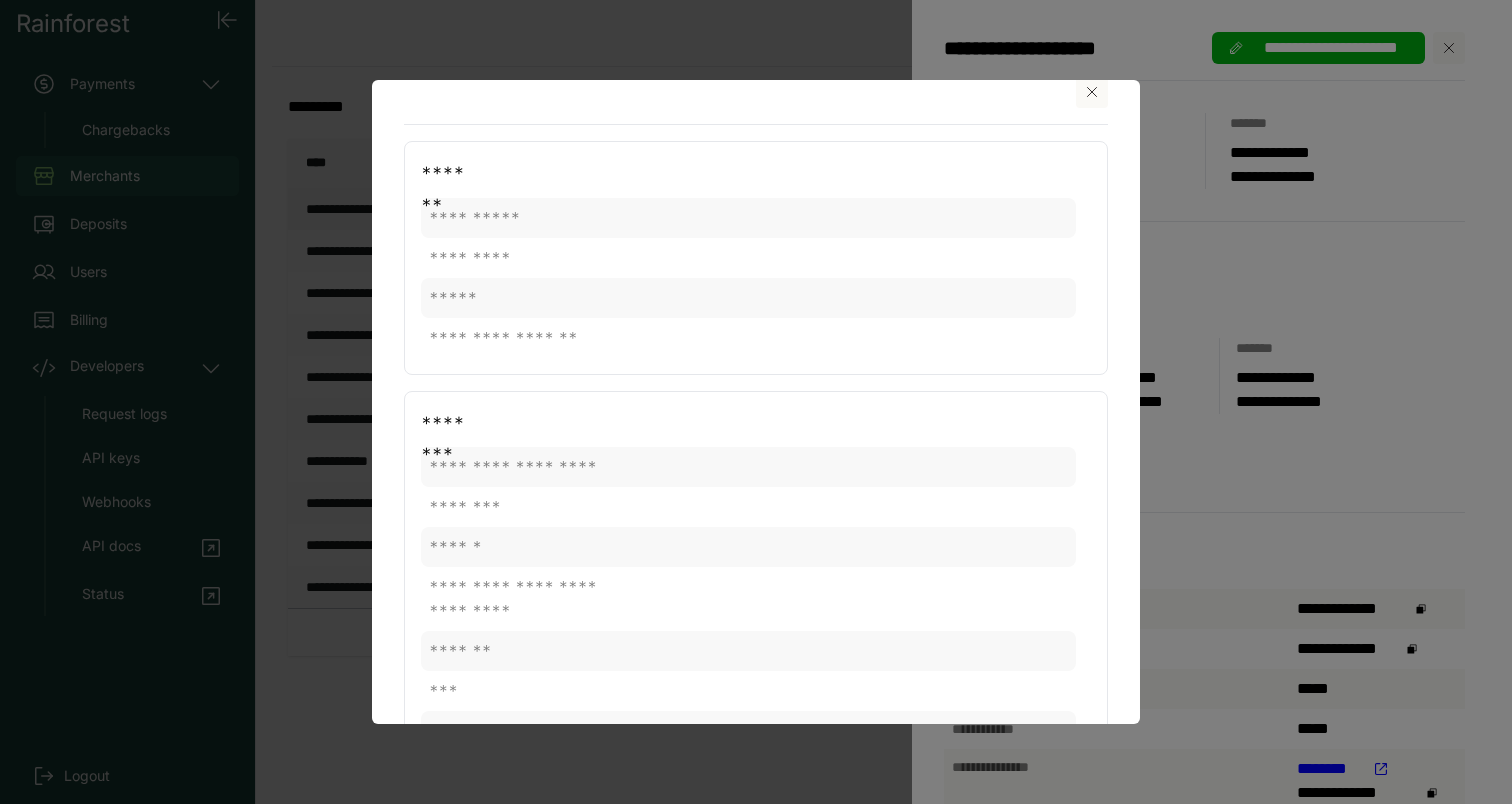 scroll, scrollTop: 0, scrollLeft: 0, axis: both 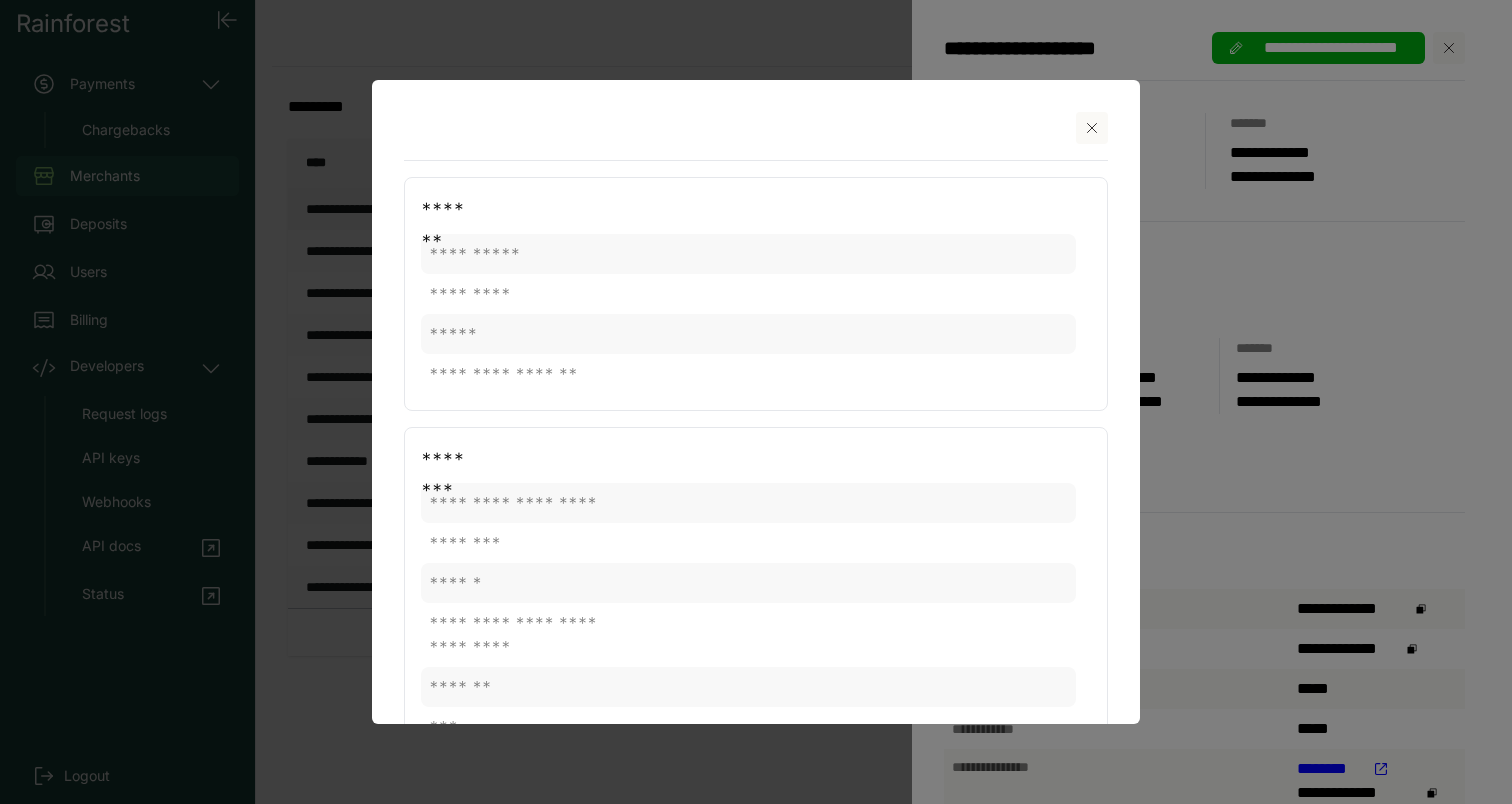 click at bounding box center (756, 136) 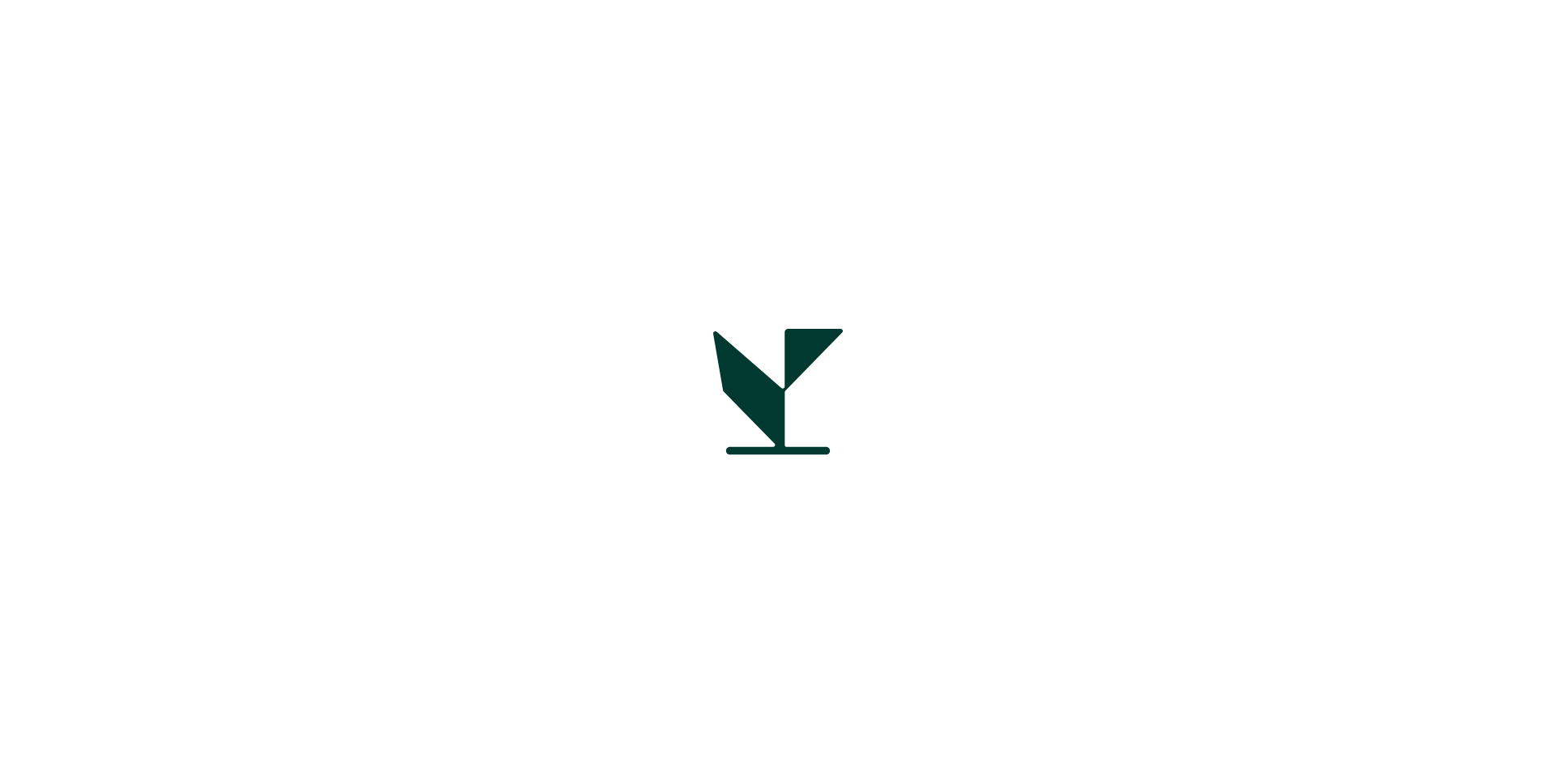 scroll, scrollTop: 0, scrollLeft: 0, axis: both 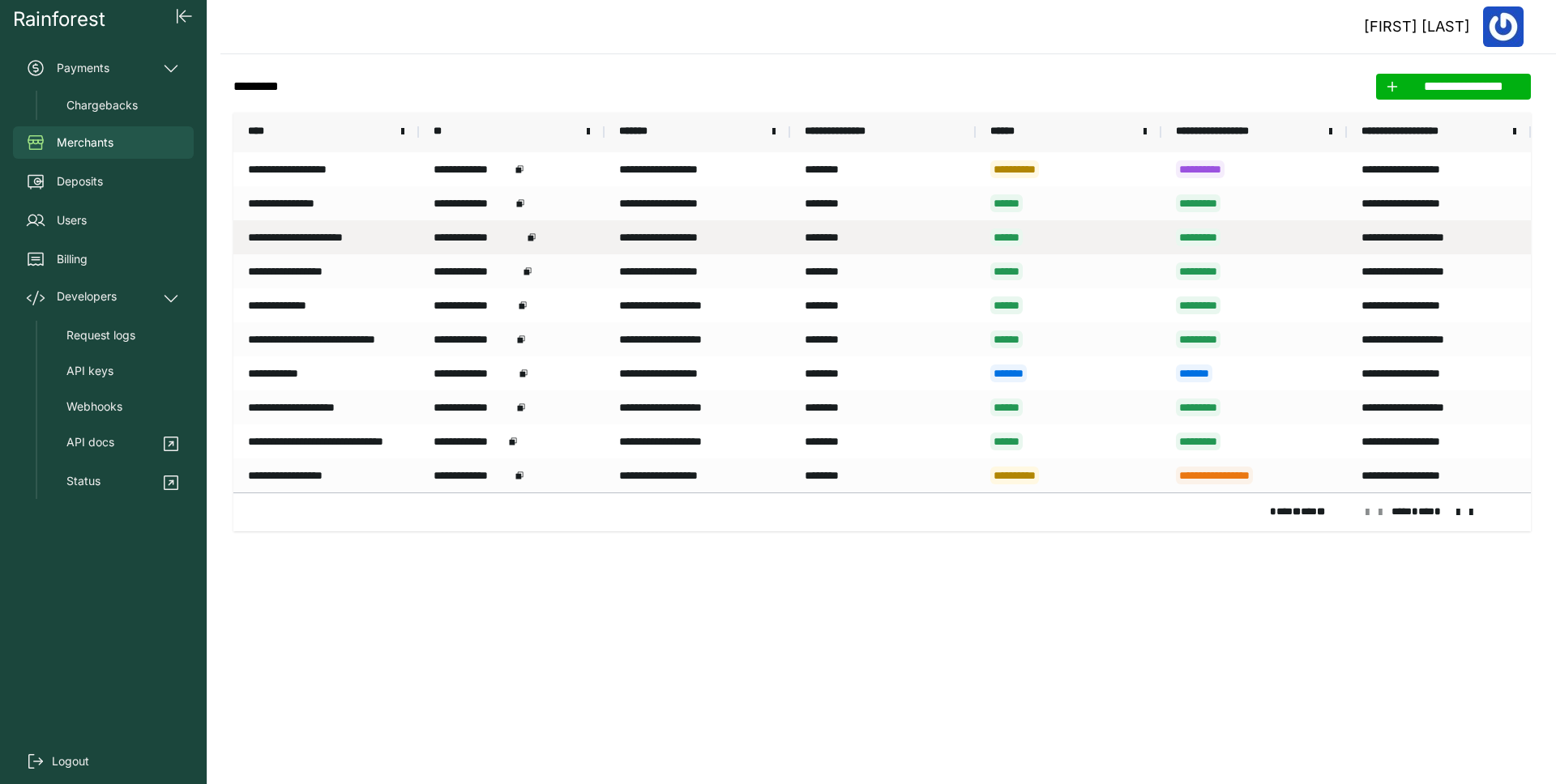 click on "********" at bounding box center [883, 237] 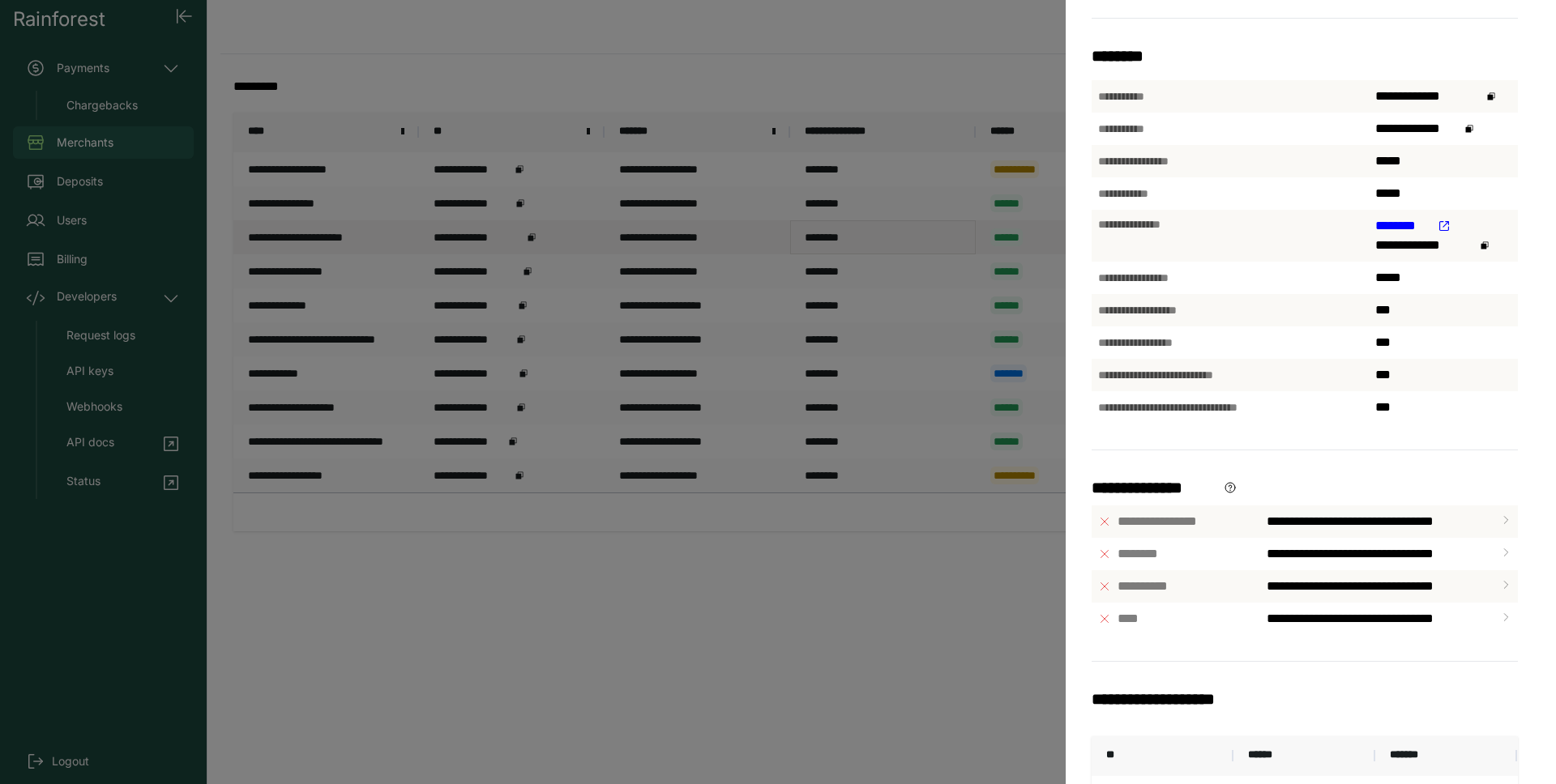 scroll, scrollTop: 300, scrollLeft: 0, axis: vertical 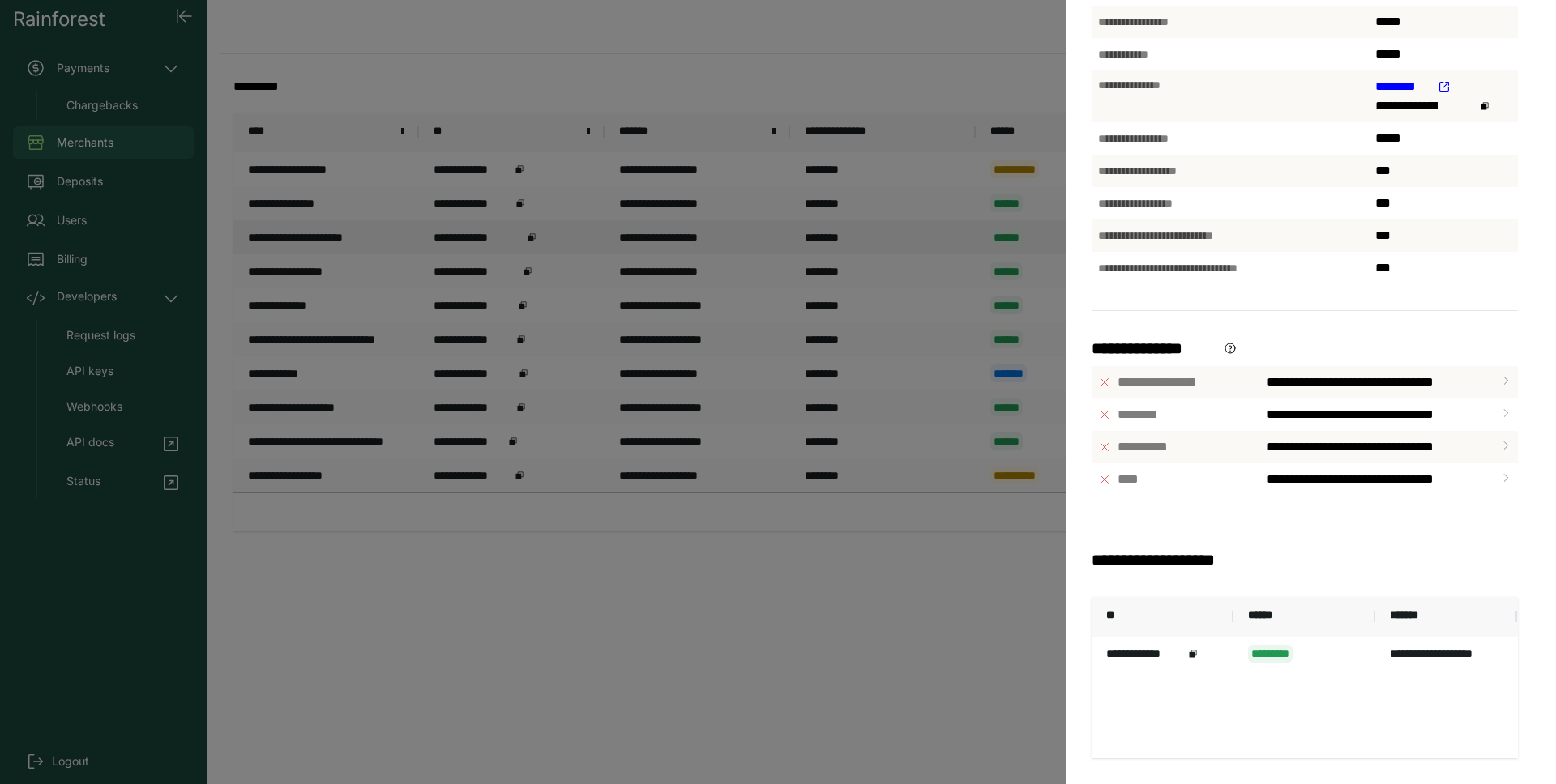 click on "**********" at bounding box center [778, 392] 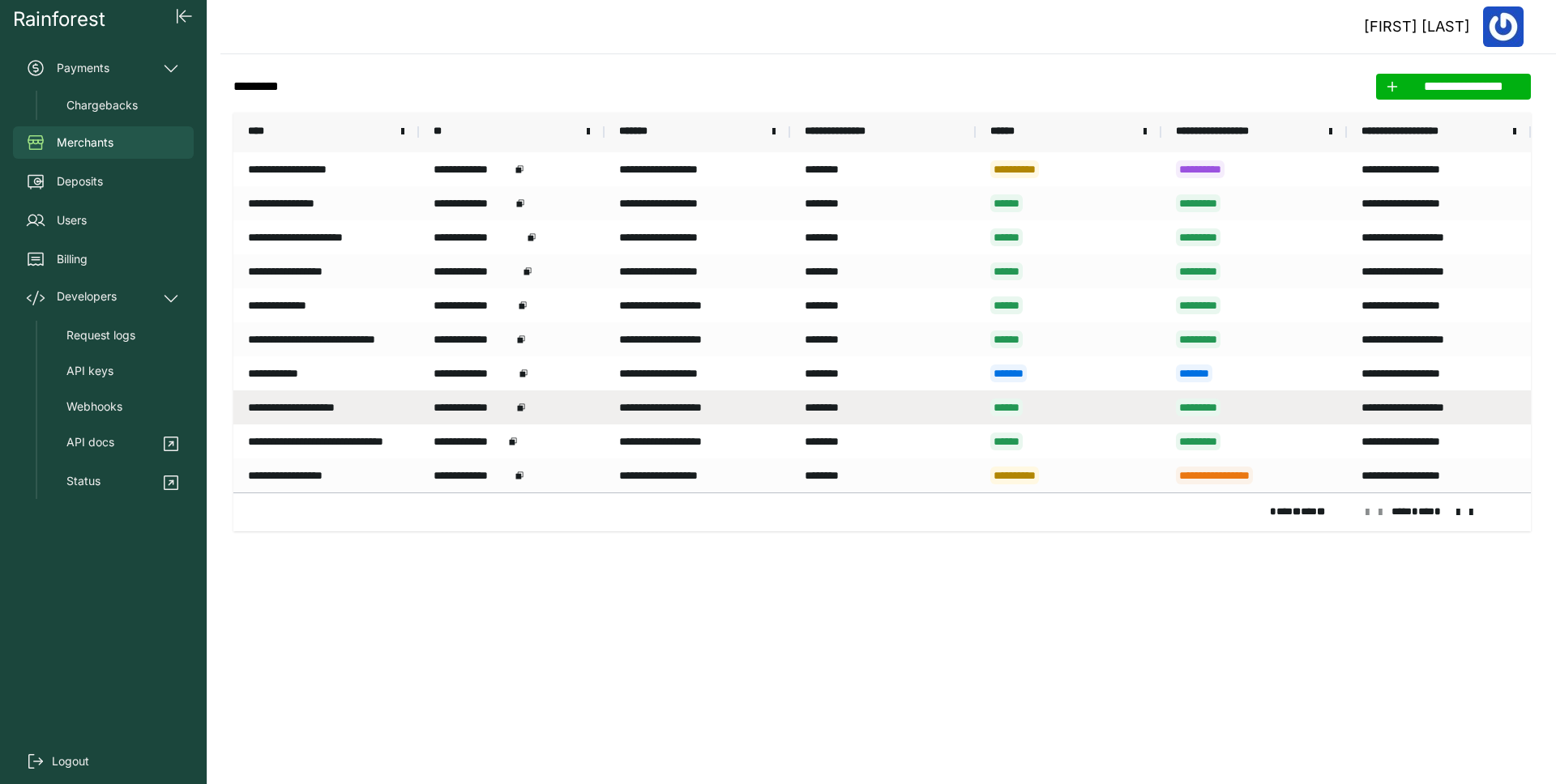 click on "**********" at bounding box center (511, 407) 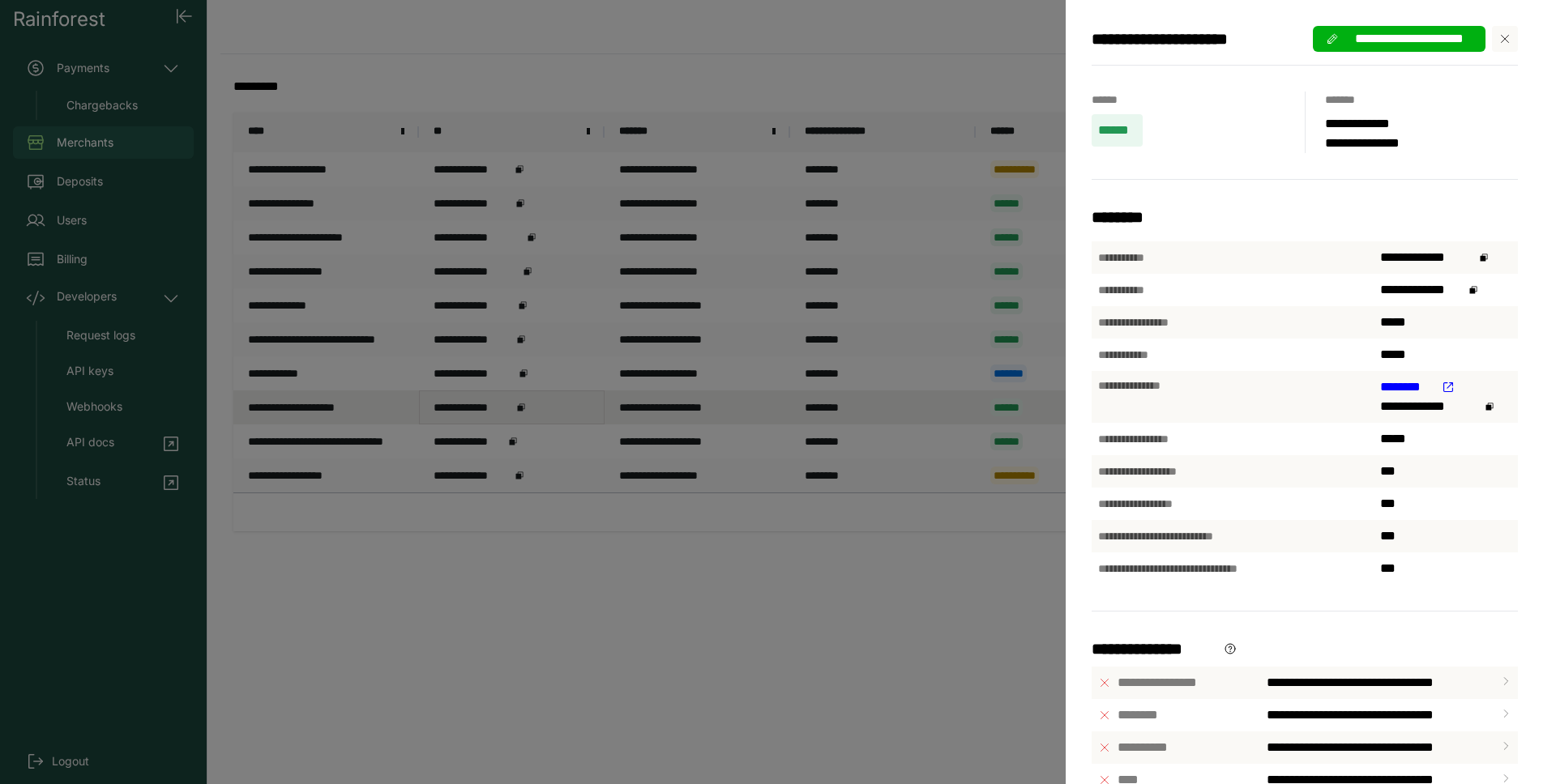 scroll, scrollTop: 300, scrollLeft: 0, axis: vertical 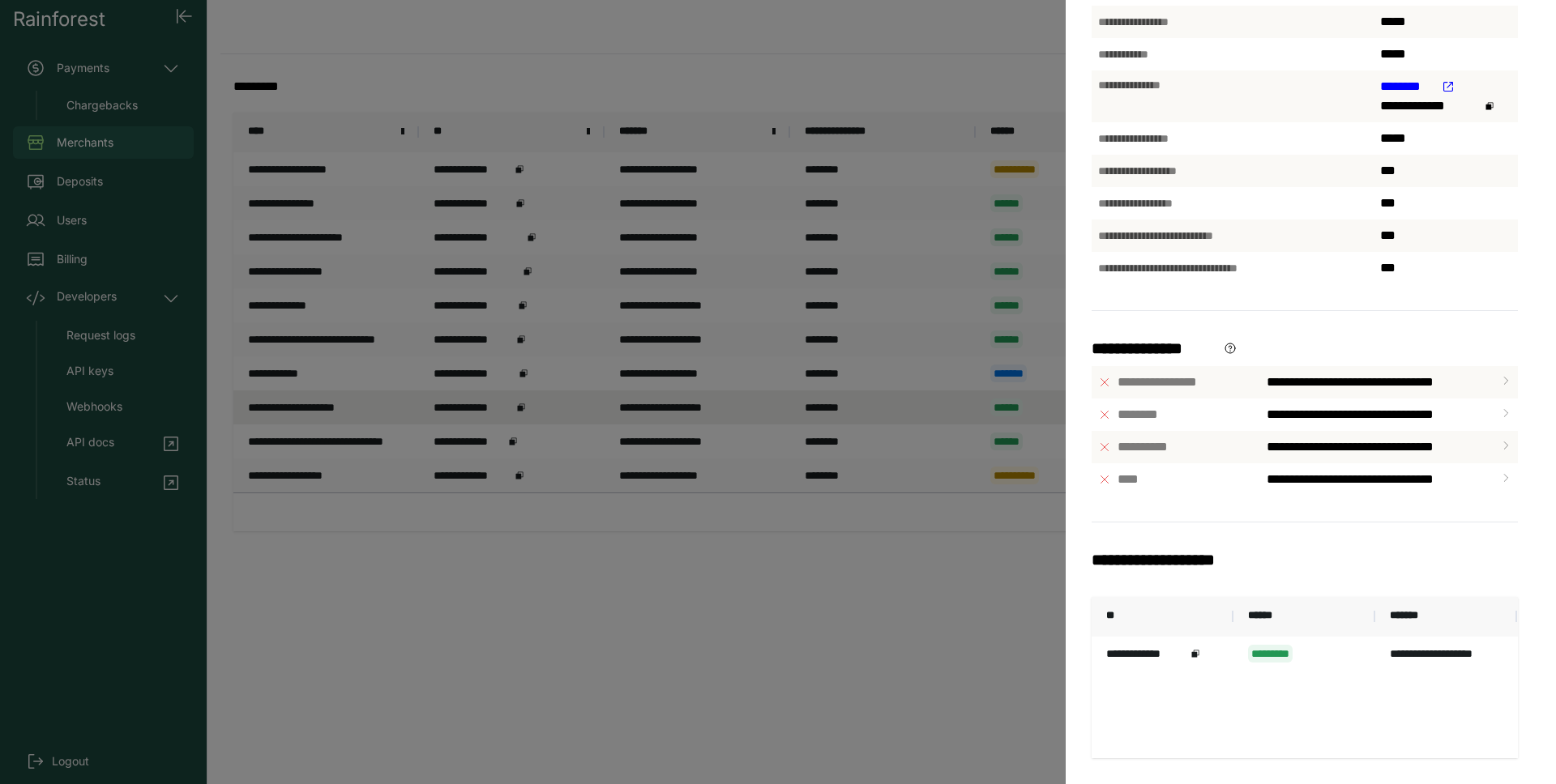 click on "**********" at bounding box center [778, 392] 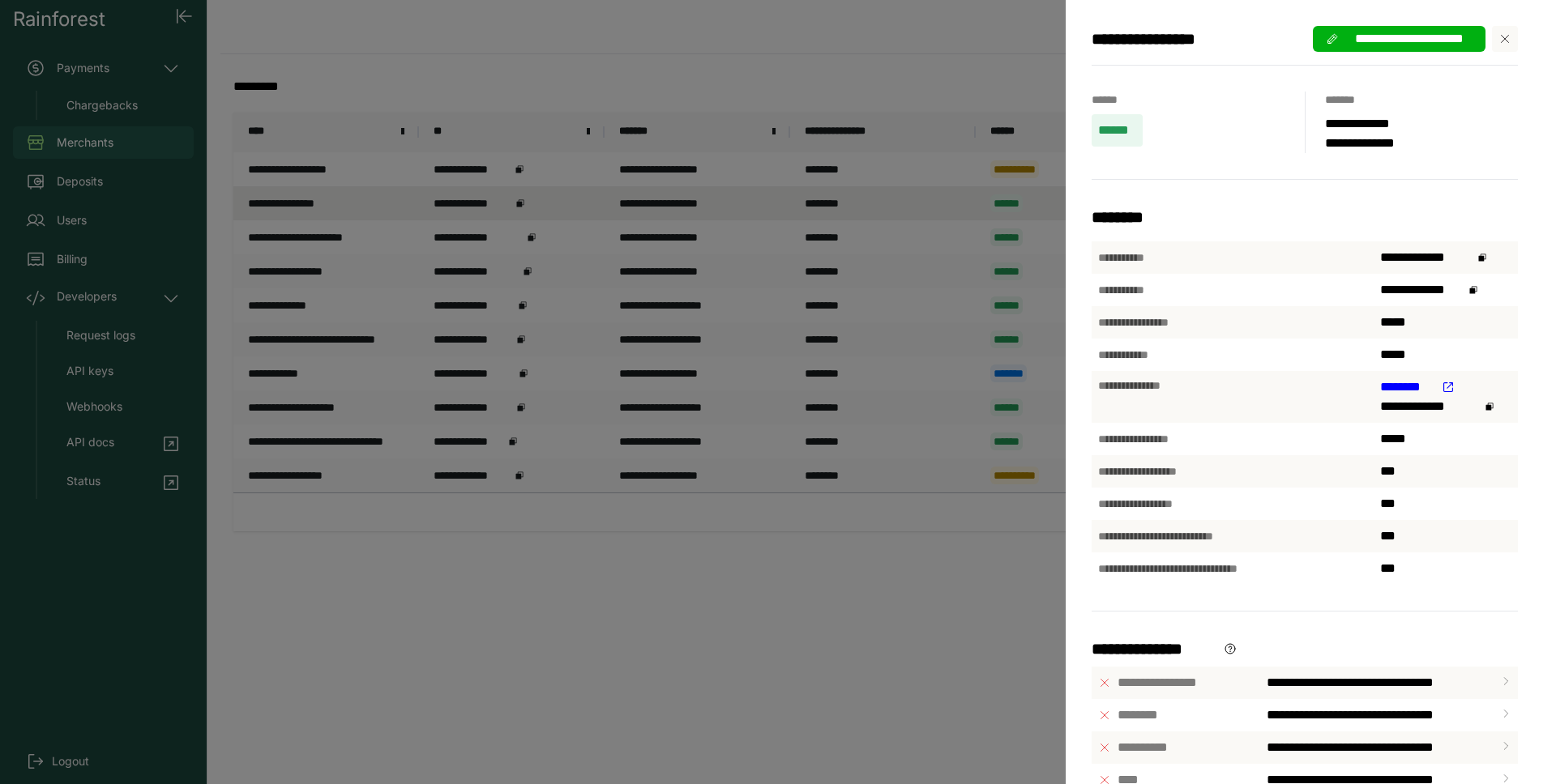 click on "**********" at bounding box center [778, 392] 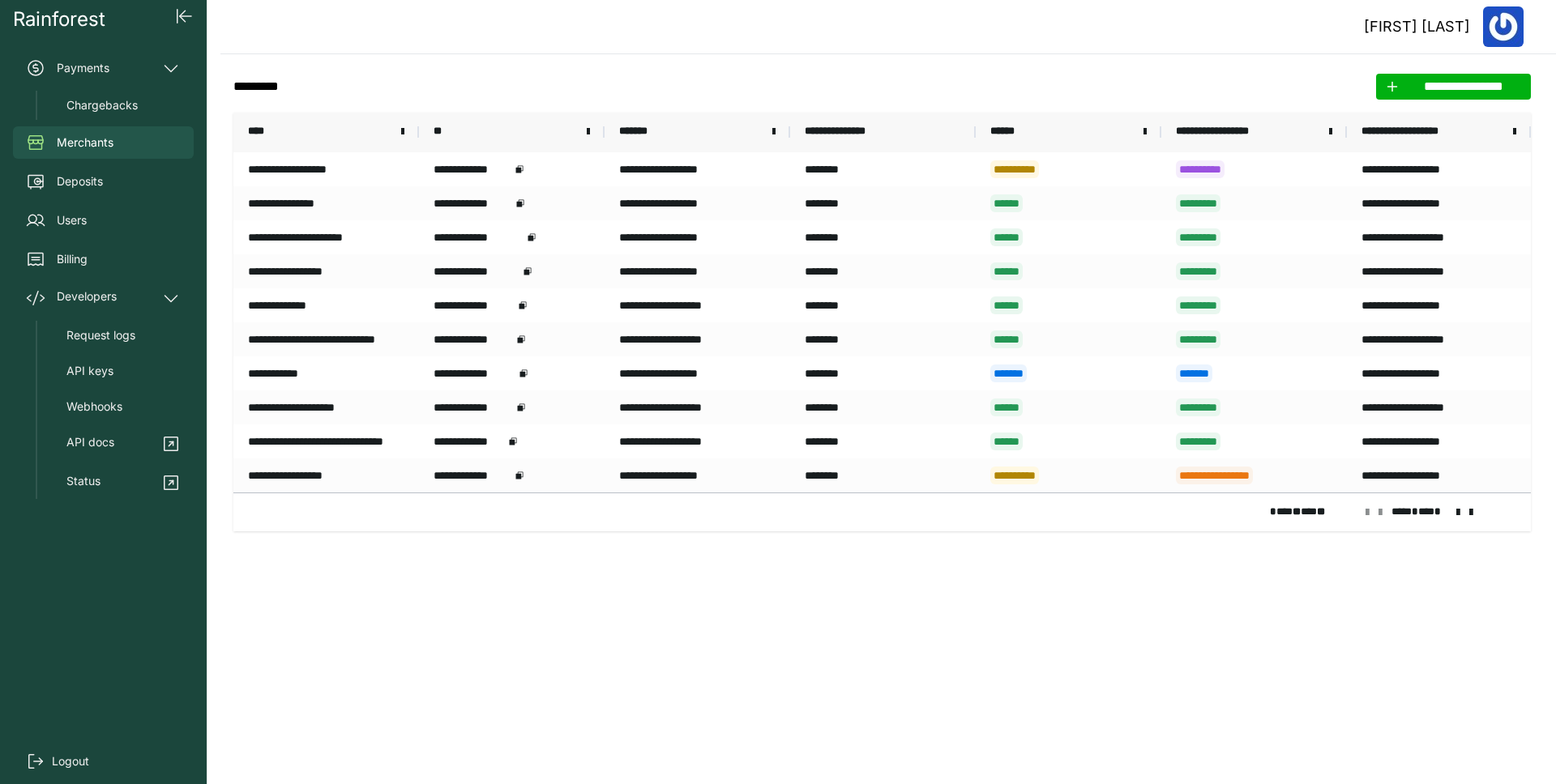 click at bounding box center (1458, 513) 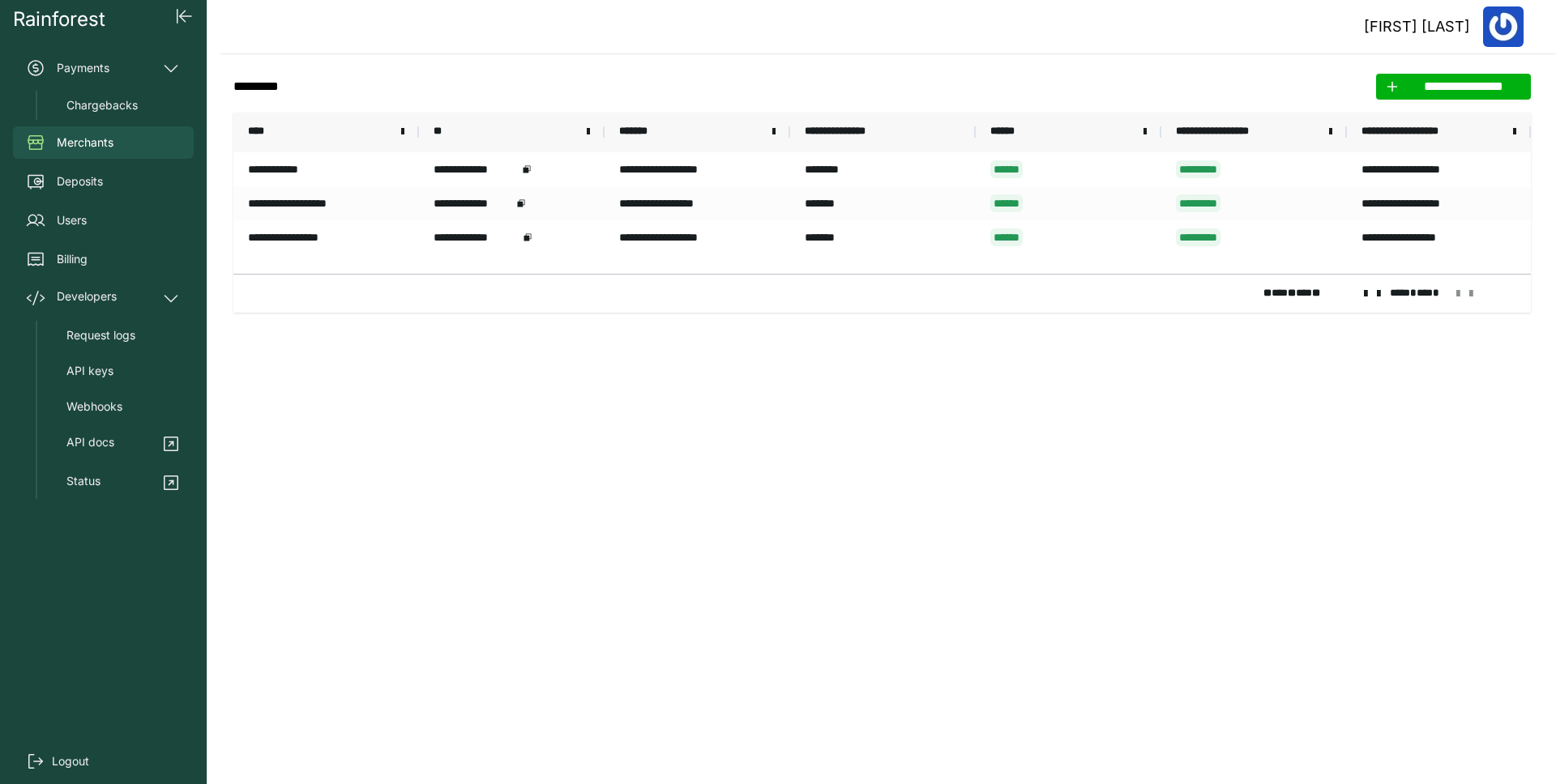 click on "****
*
**
*" at bounding box center [1438, 294] 